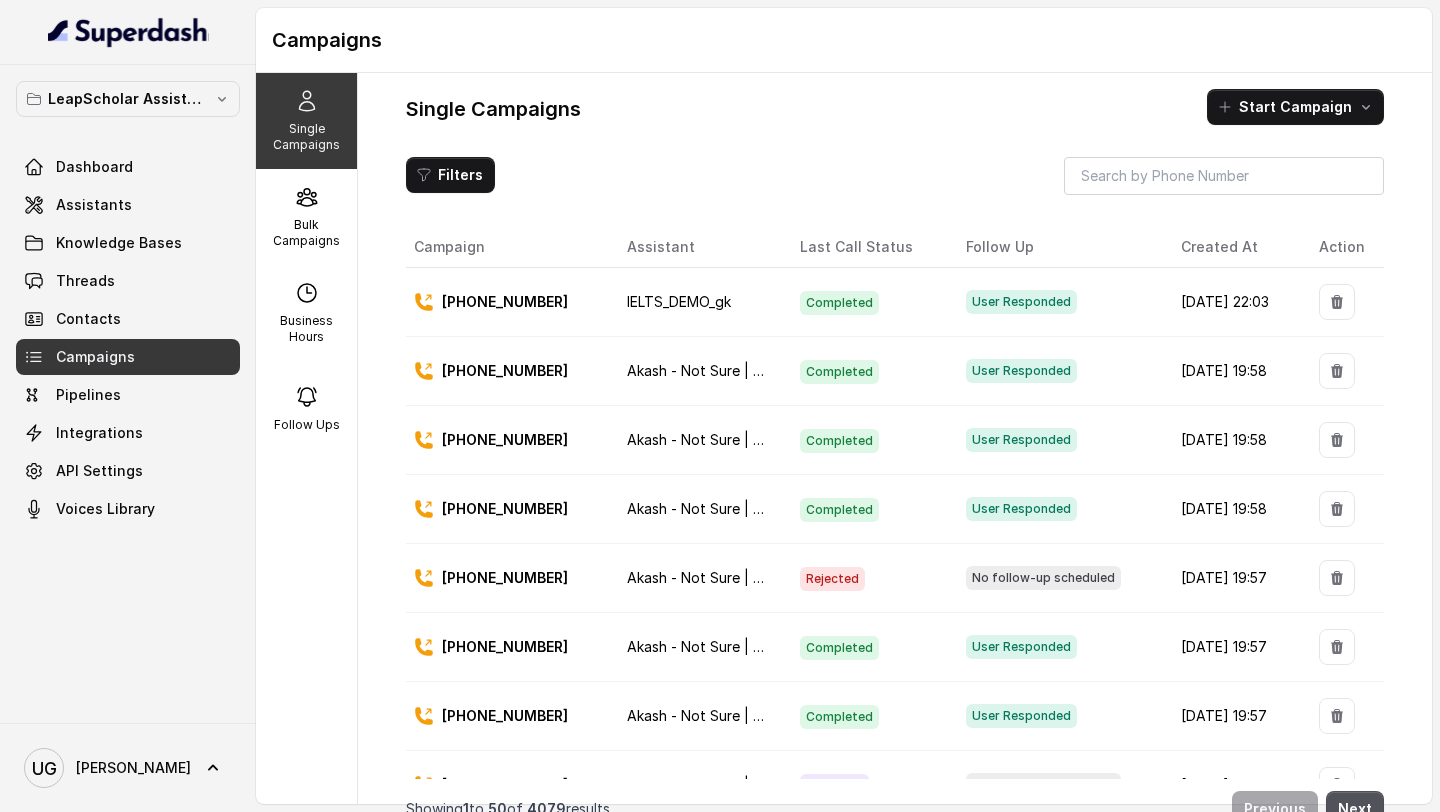 scroll, scrollTop: 0, scrollLeft: 0, axis: both 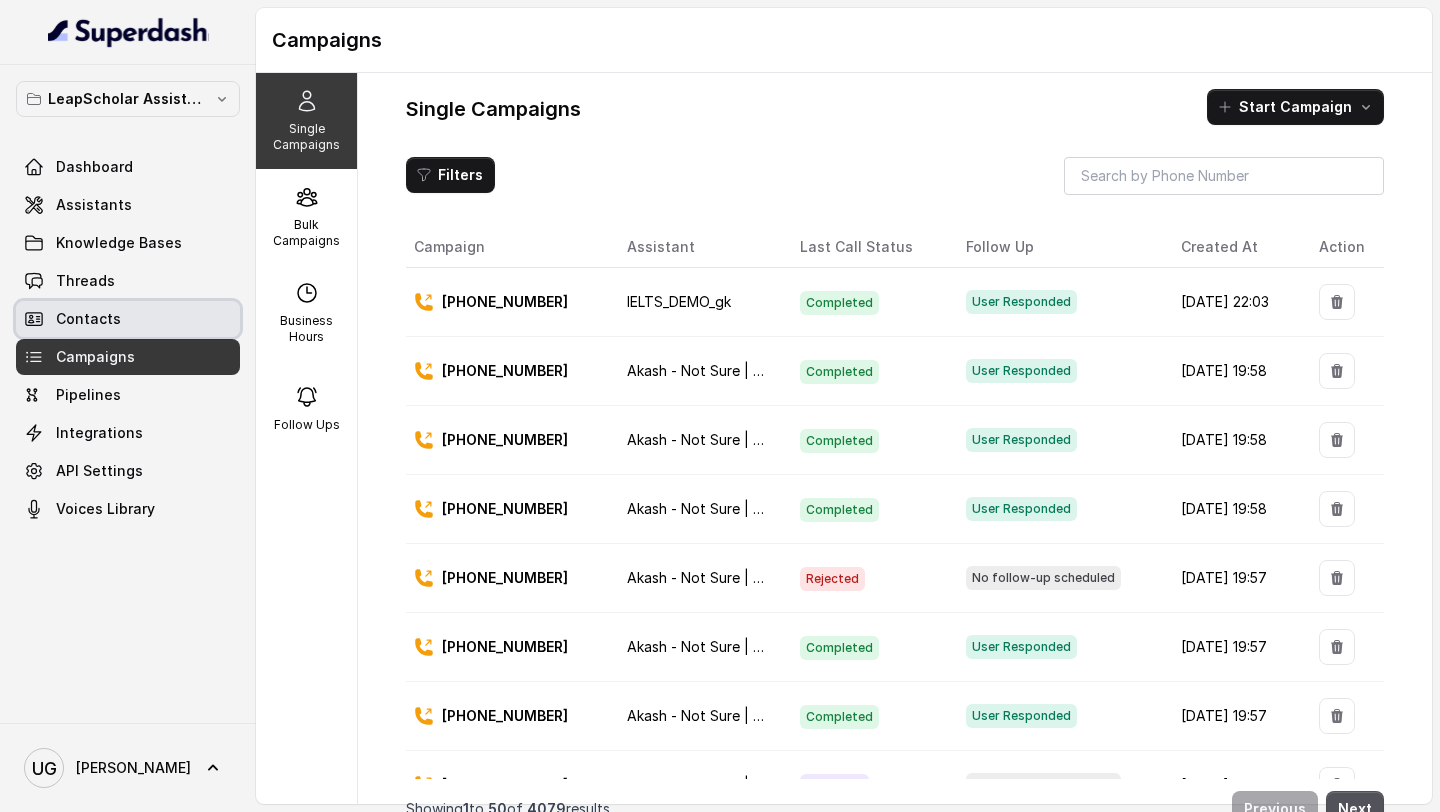 click on "Contacts" at bounding box center [128, 319] 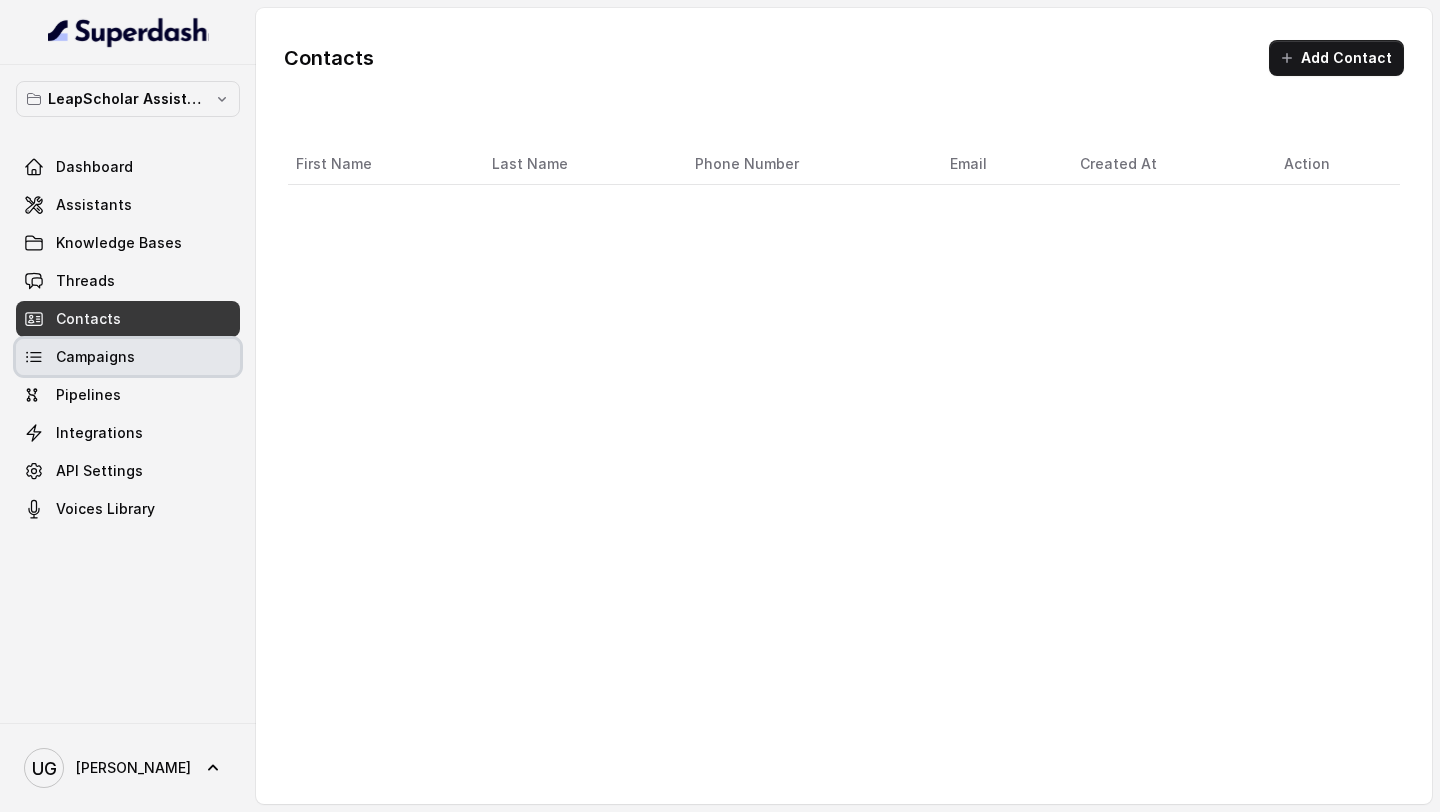 click on "Campaigns" at bounding box center [95, 357] 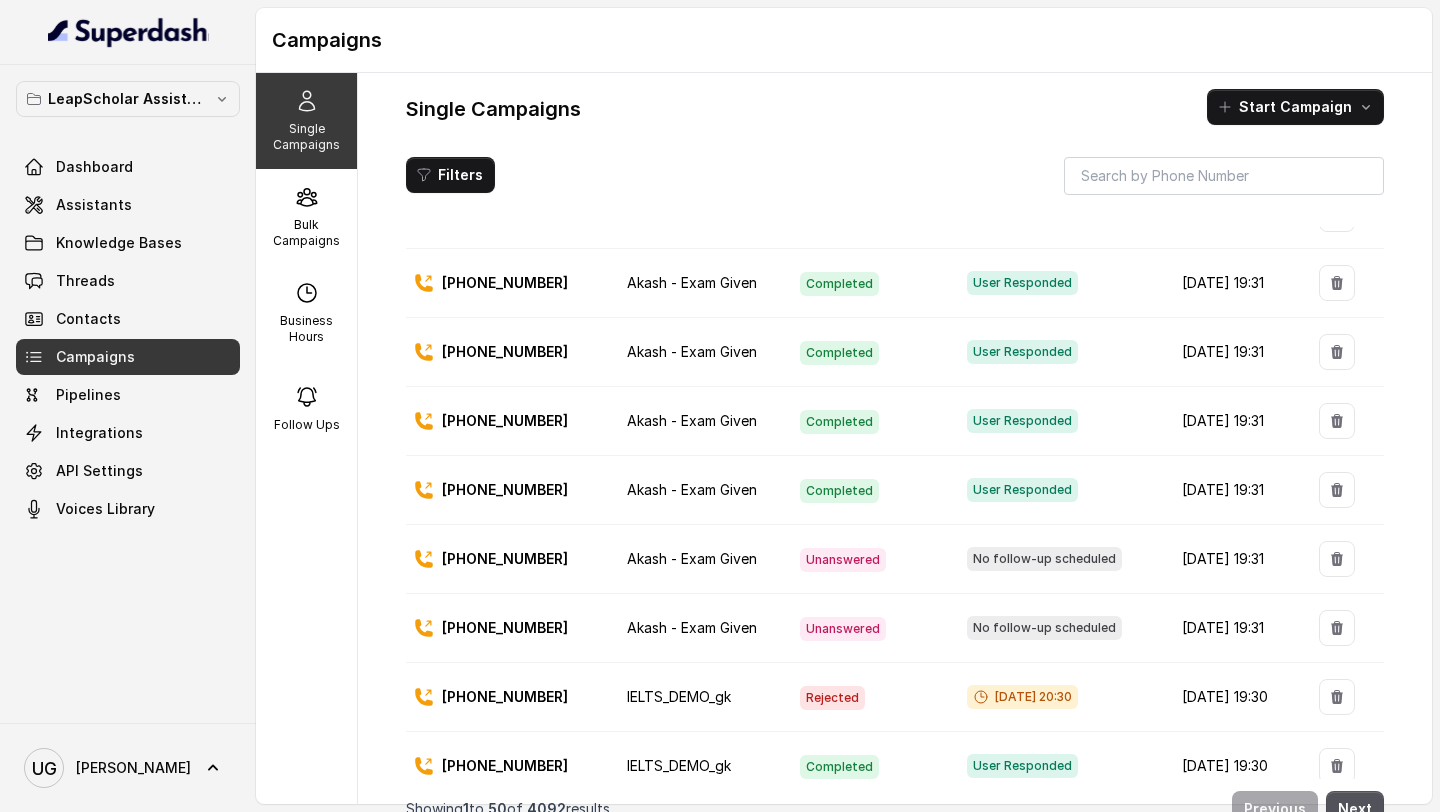 scroll, scrollTop: 2939, scrollLeft: 0, axis: vertical 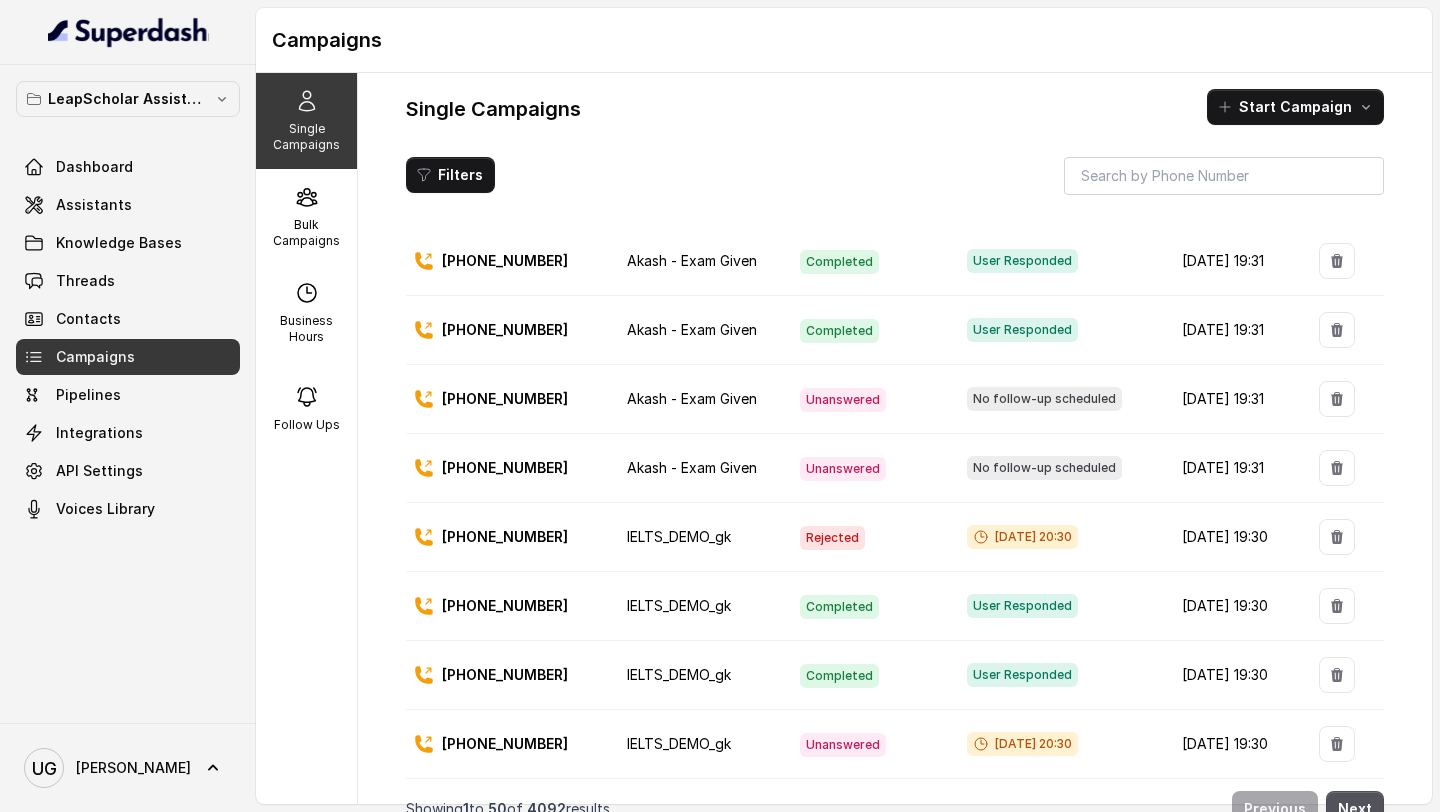 click on "IELTS_DEMO_gk" at bounding box center [679, 536] 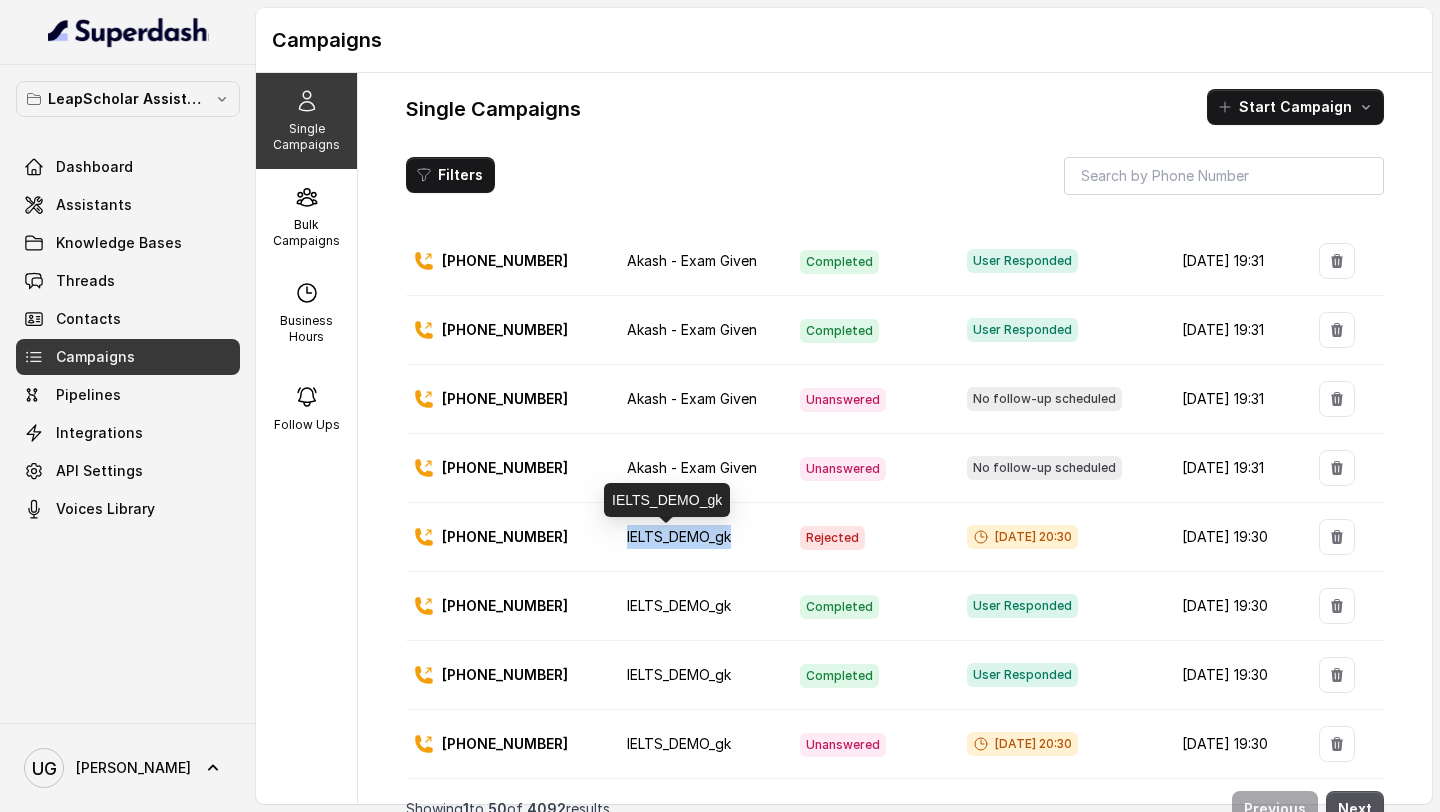 click on "IELTS_DEMO_gk" at bounding box center (679, 536) 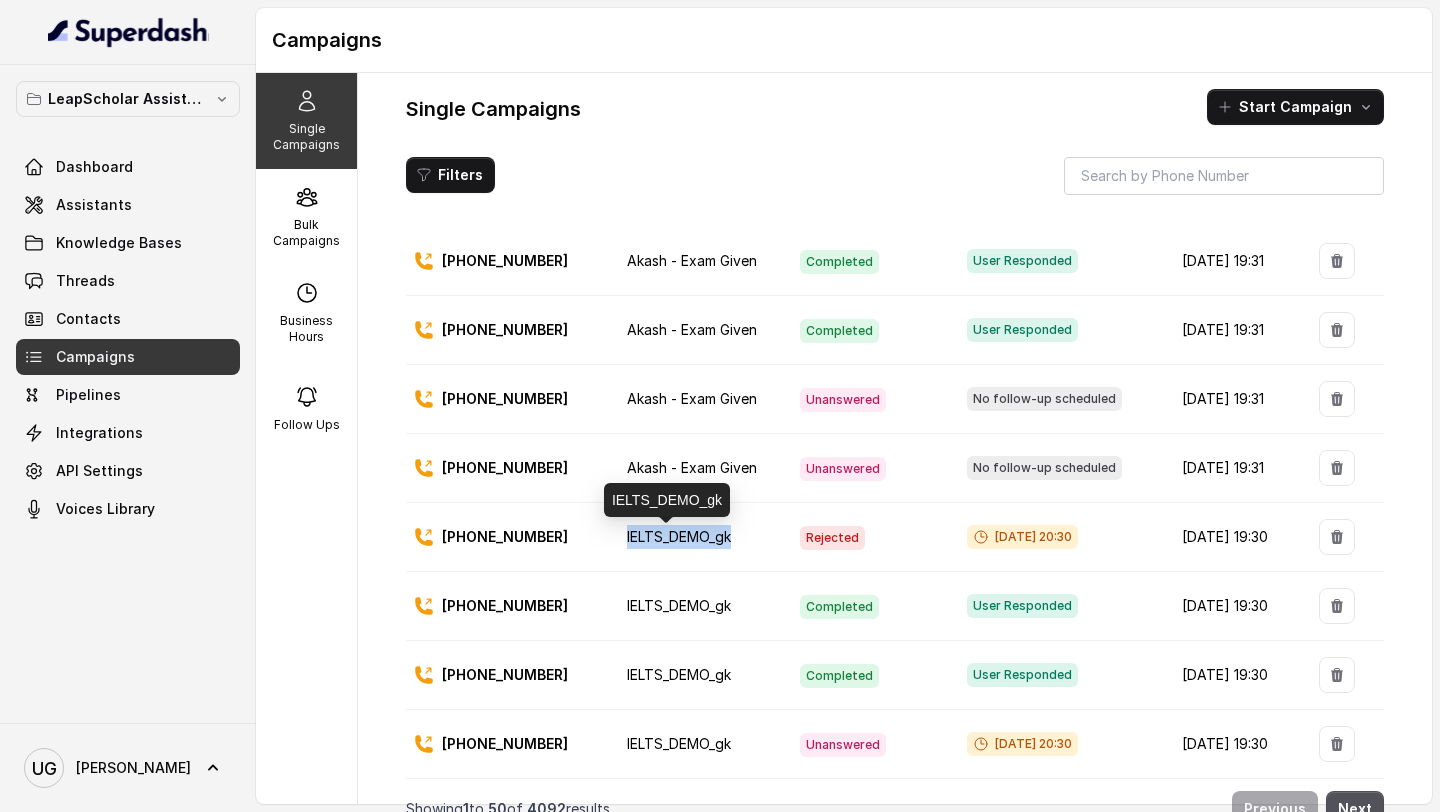 copy on "IELTS_DEMO_gk" 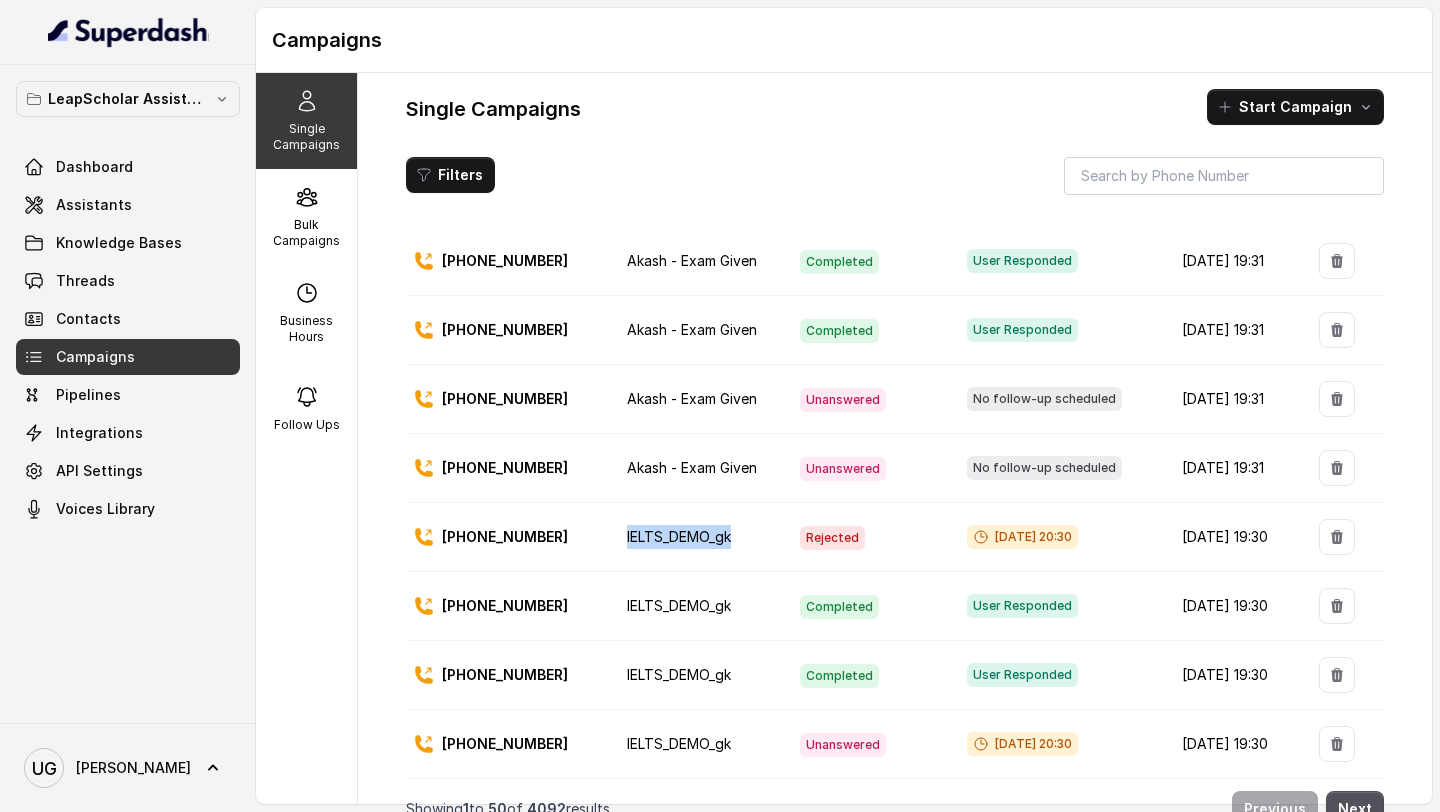 click on "Filters" at bounding box center (450, 175) 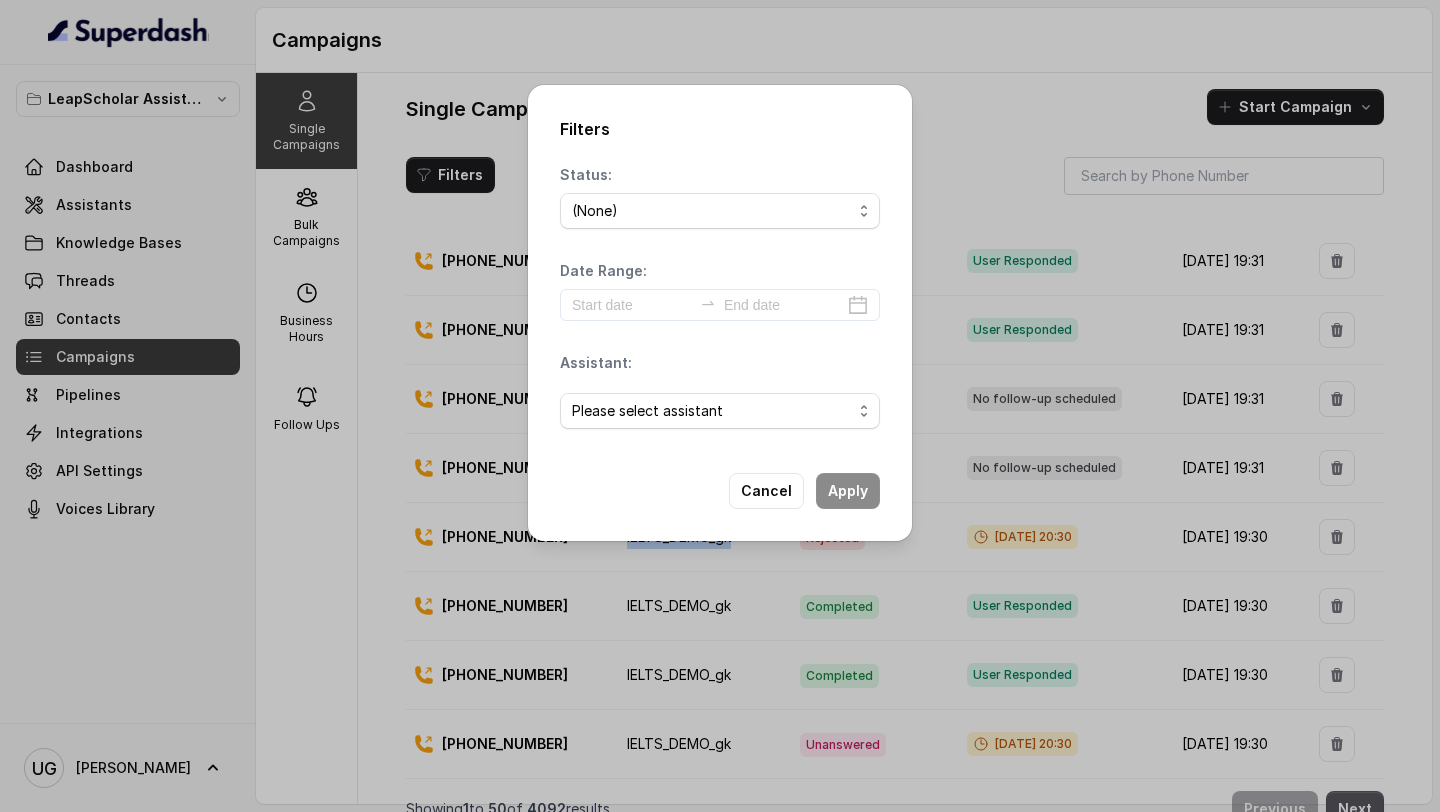 click on "(None) Scheduled Completed Ongoing Failed Unanswered Voicemail Blocked Delivered Rejected Queued CallPutOnHold" at bounding box center [720, 211] 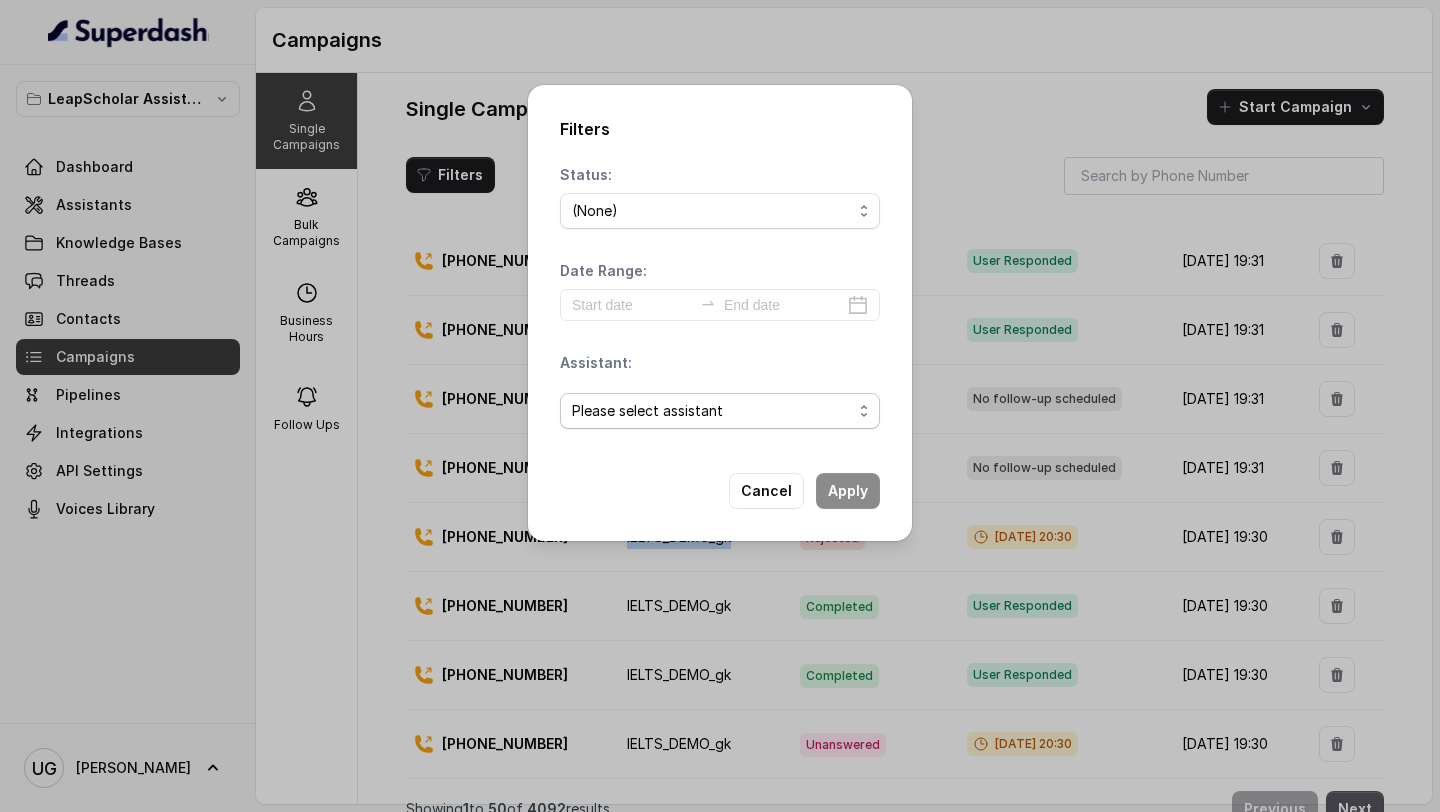 click on "Please select assistant OC-new approach Cohort 2 - IELTS Booked Akash - Not Sure | PP Akash - Not Sure | C2I Session AI Calling for Masterclass - #RK Cohort 4 - Qualified but Meeting not attended Cohort 9 - Future Intake IELTS Given Cohort 5 - Webinar [DATE] Geebee-Test Cohort 10 - Future Intake Non-IELTS Cohort 11 - IELTS Demo Attended Cohort 14 - Generic Cohort 13 - IELTS Masterclass Attended Cohort 12 - IELTS Demo Not Attended AI-IELTS (Testing) Akash- Exam booked Akash - Exam Given  Akash - Exam Not Yet Decided Deferral BoFu IELTS_DEMO_gk" at bounding box center (720, 411) 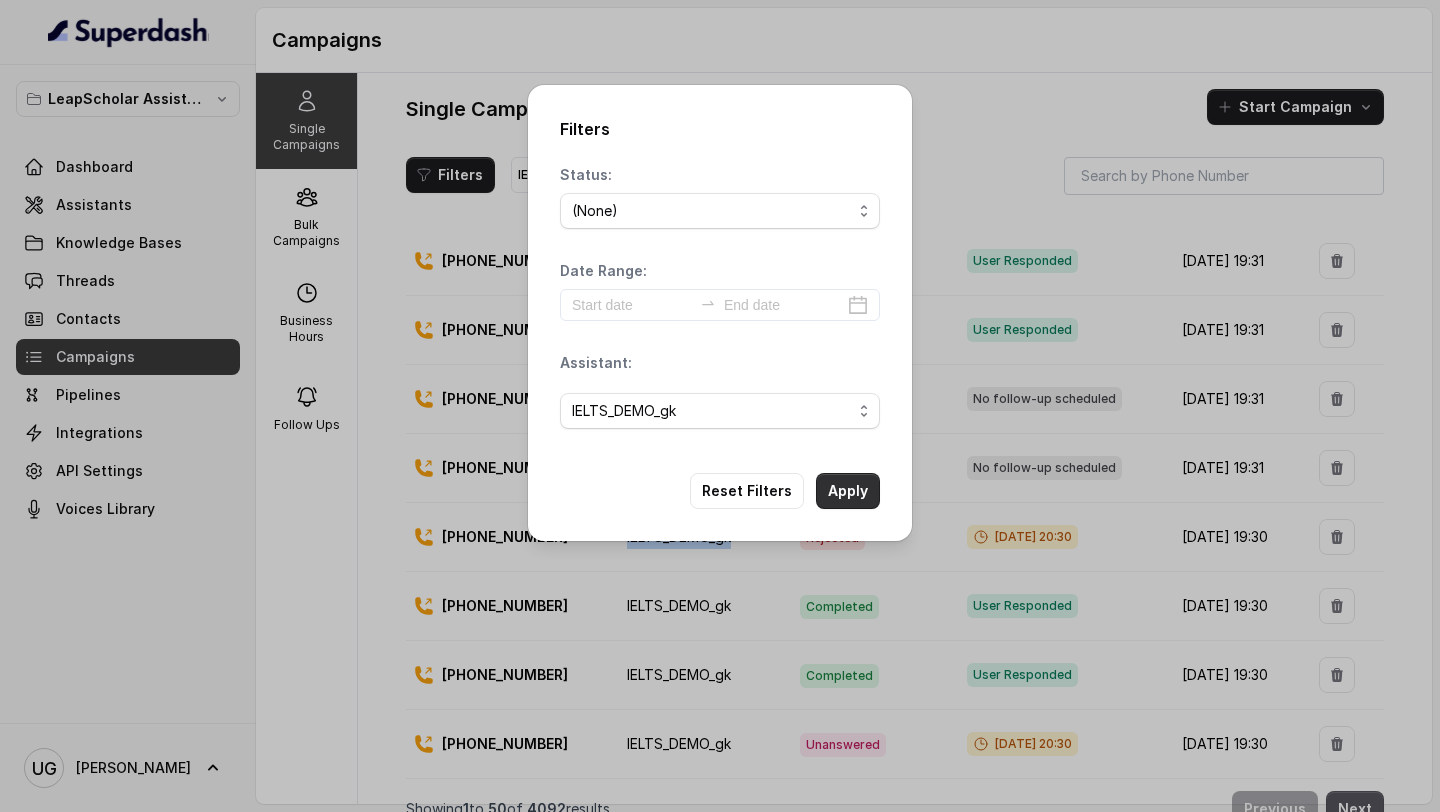 click on "Apply" at bounding box center (848, 491) 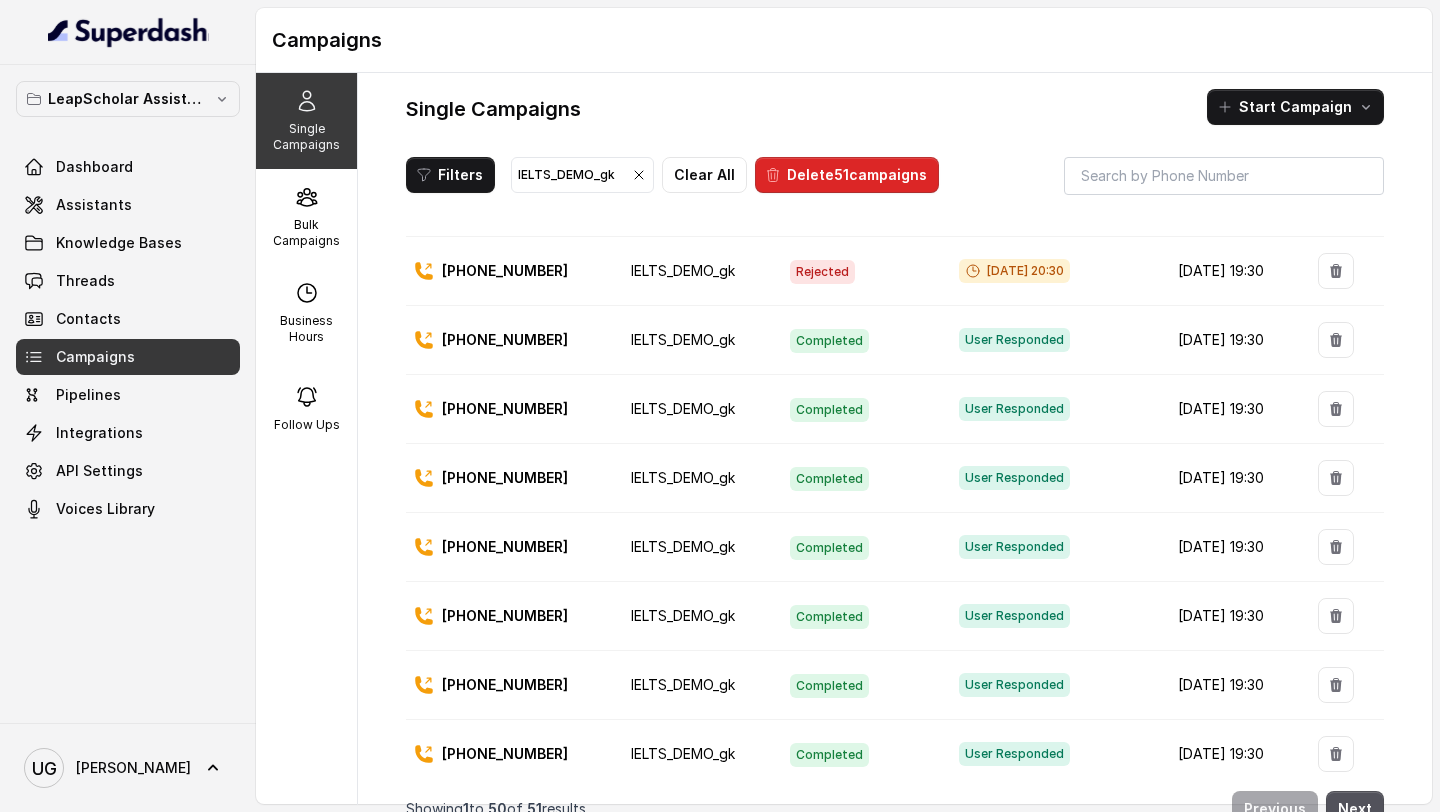scroll, scrollTop: 0, scrollLeft: 0, axis: both 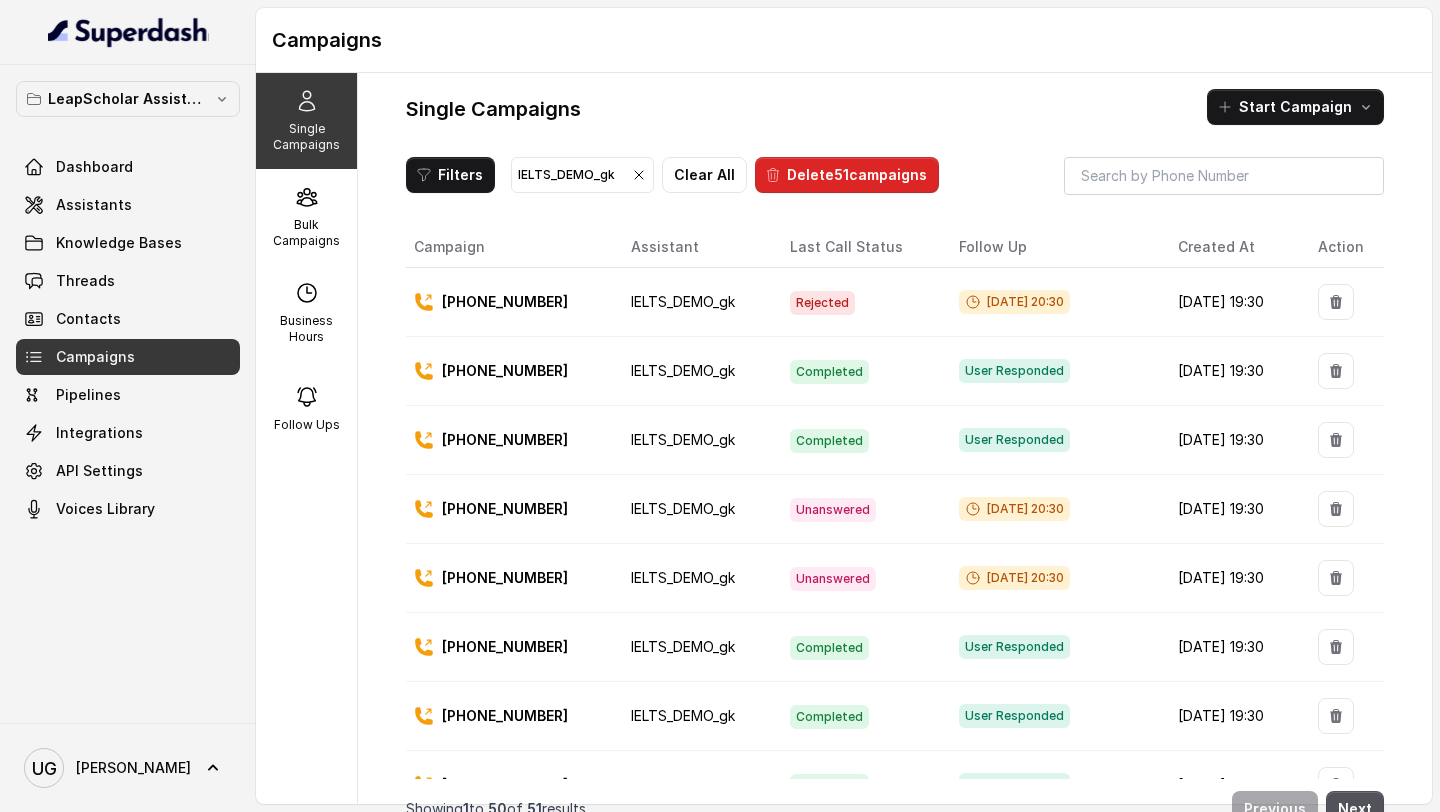 click on "[PHONE_NUMBER]" at bounding box center [505, 371] 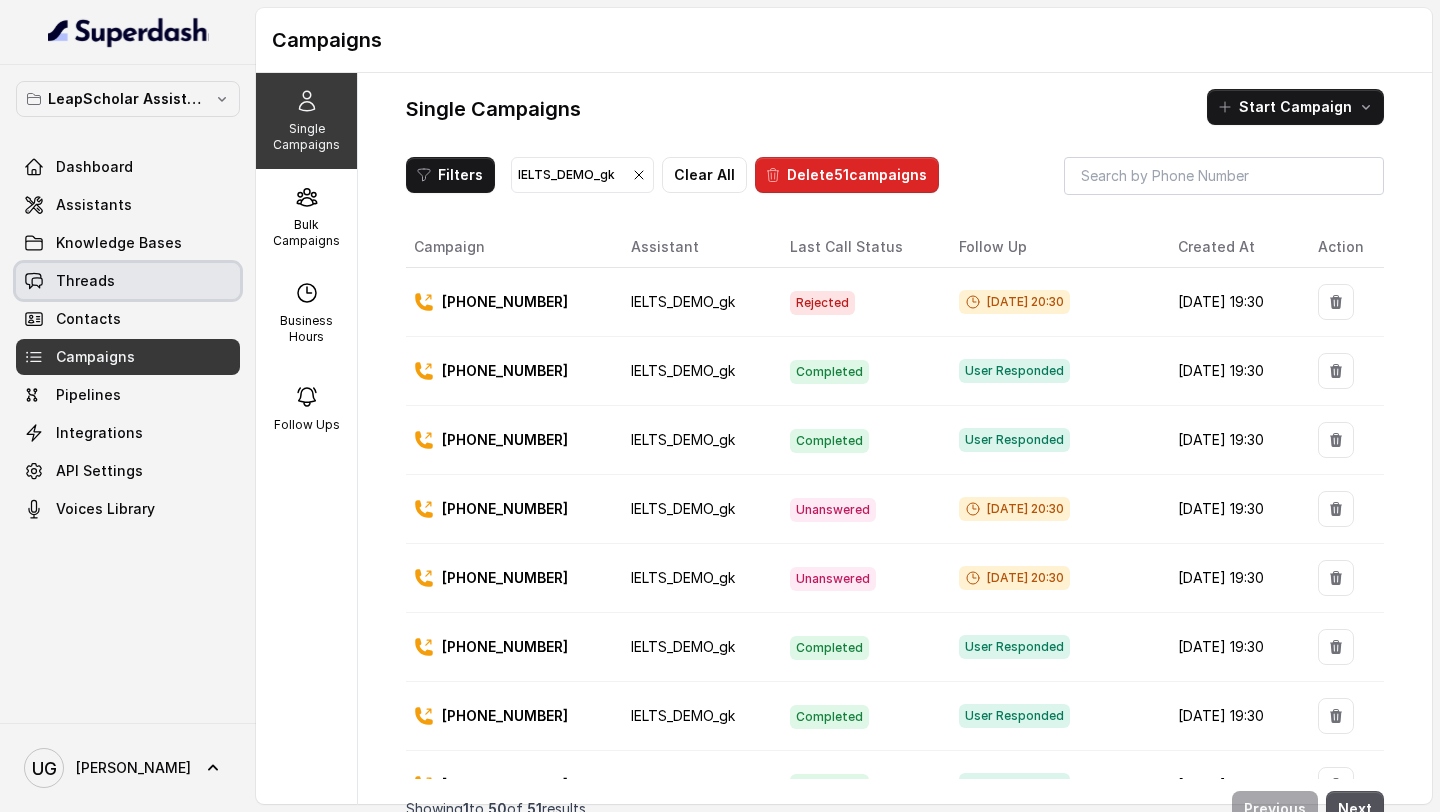 click on "Threads" at bounding box center (128, 281) 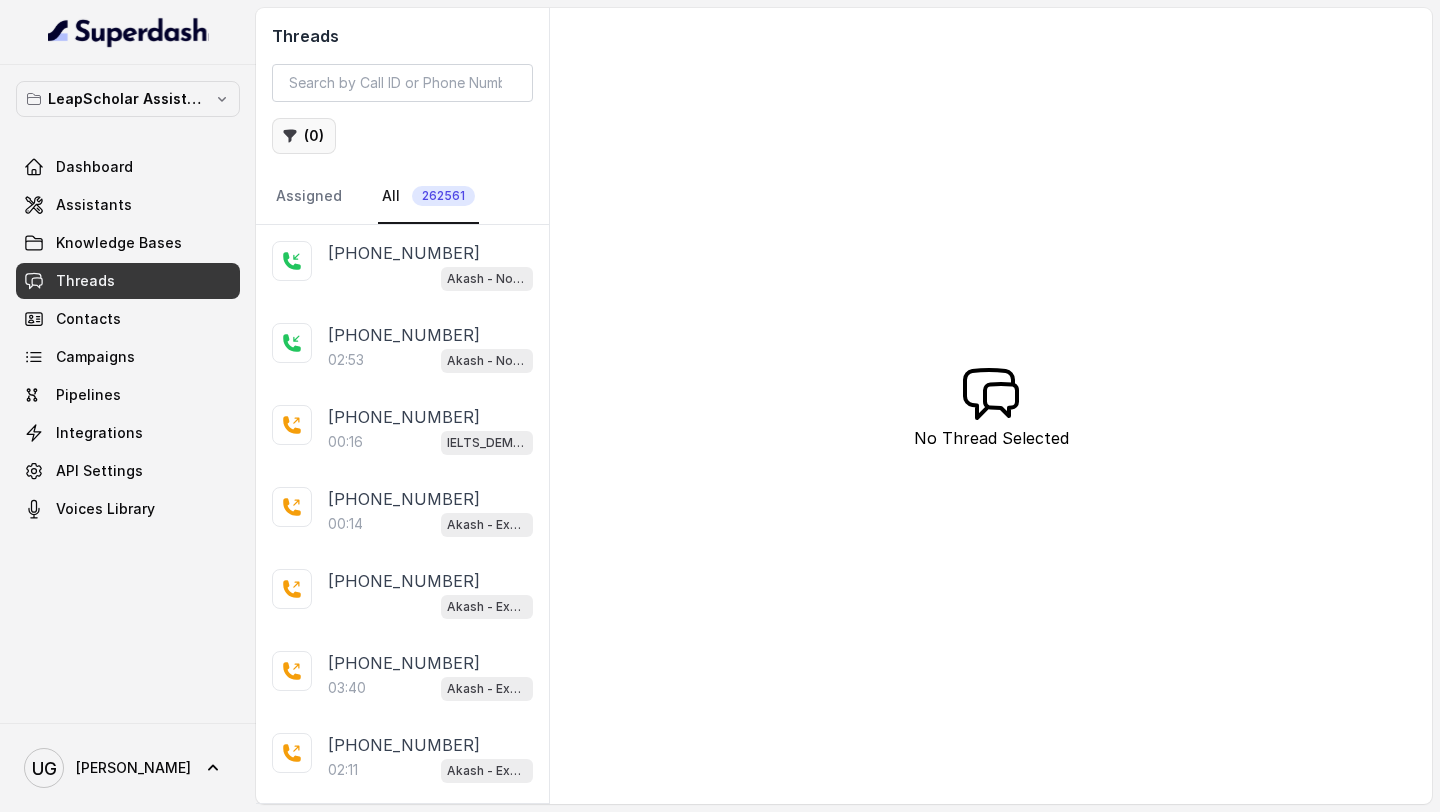 click on "( 0 )" at bounding box center (304, 136) 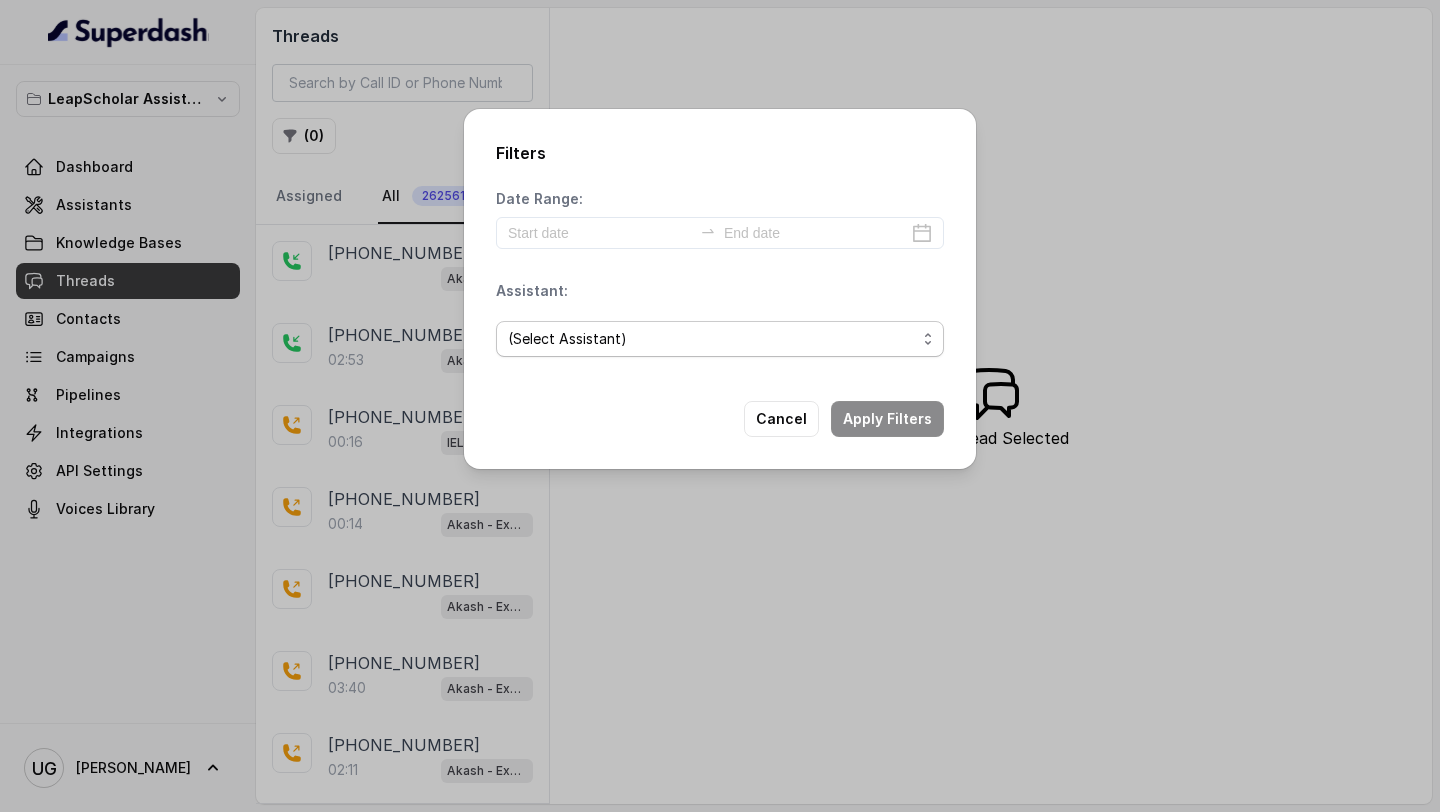 click on "(Select Assistant) OC-new approach Cohort 2 - IELTS Booked Akash - Not Sure | PP Akash - Not Sure | C2I Session AI Calling for Masterclass - #RK Cohort 4 - Qualified but Meeting not attended Cohort 9 - Future Intake IELTS Given Cohort 5 - Webinar [DATE] Geebee-Test Cohort 10 - Future Intake Non-IELTS Cohort 11 - IELTS Demo Attended Cohort 14 - Generic Cohort 13 - IELTS Masterclass Attended Cohort 12 - IELTS Demo Not Attended AI-IELTS (Testing) Akash- Exam booked Akash - Exam Given  Akash - Exam Not Yet Decided Deferral BoFu IELTS_DEMO_gk" at bounding box center [720, 339] 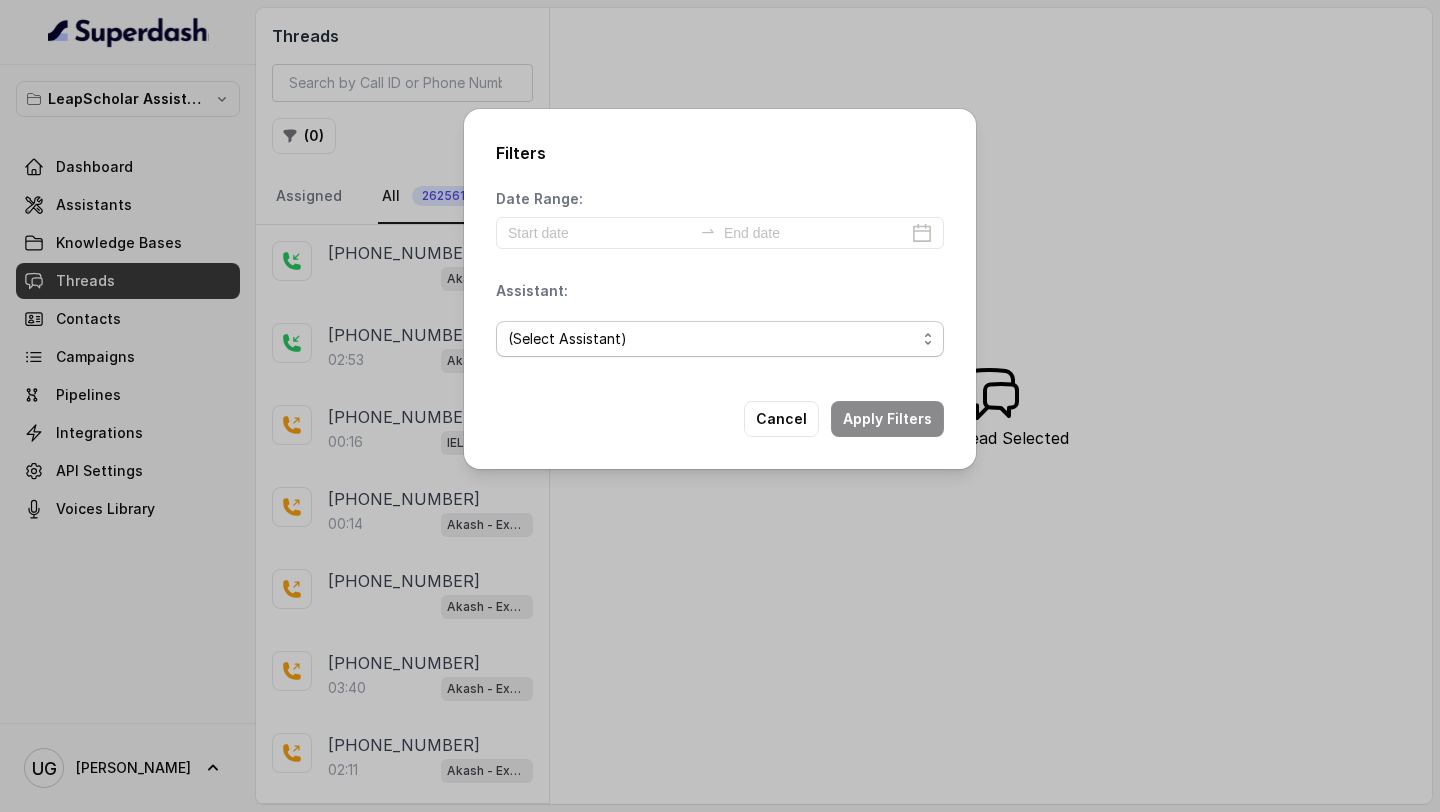 select on "68595ca65ae4414c83fb2851" 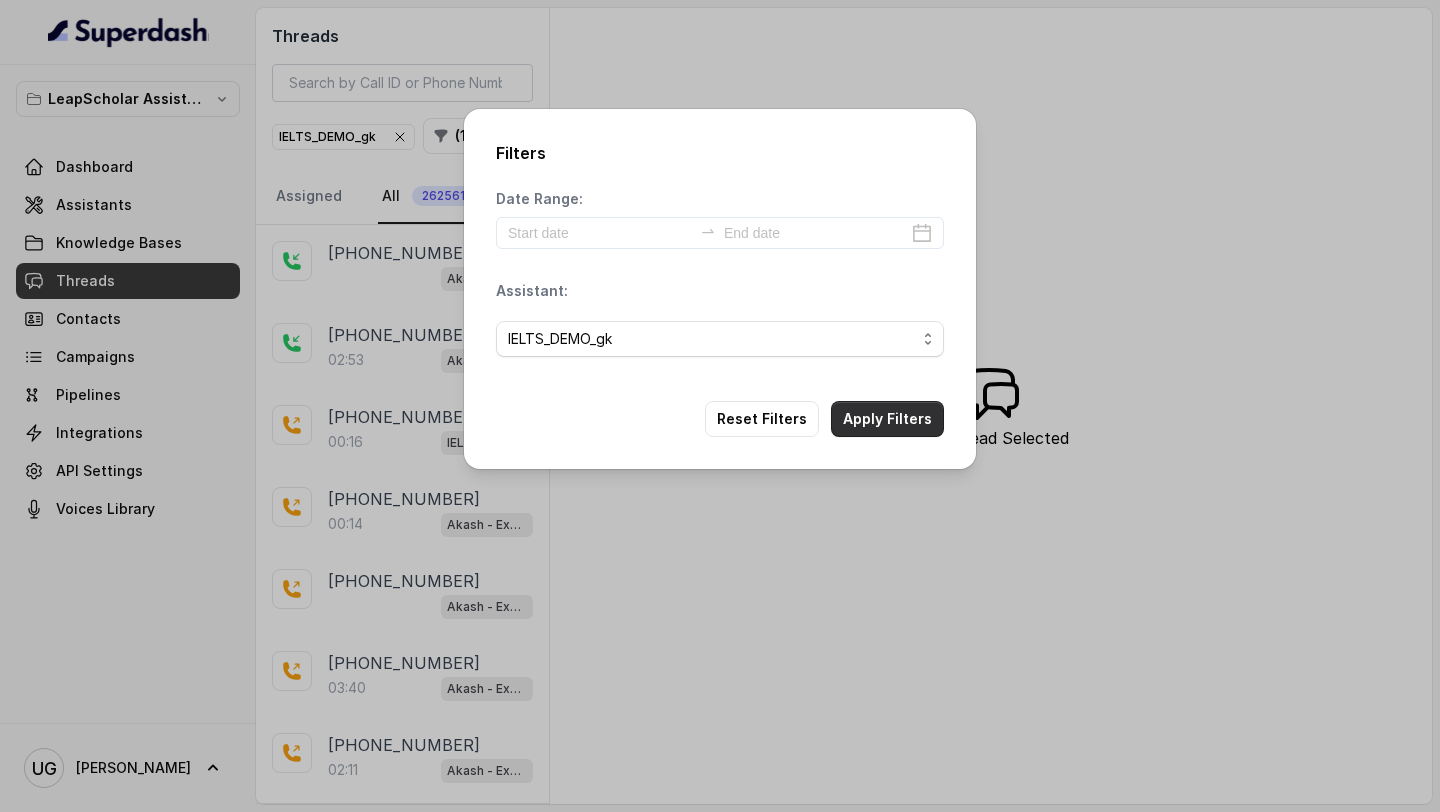 click on "Apply Filters" at bounding box center (887, 419) 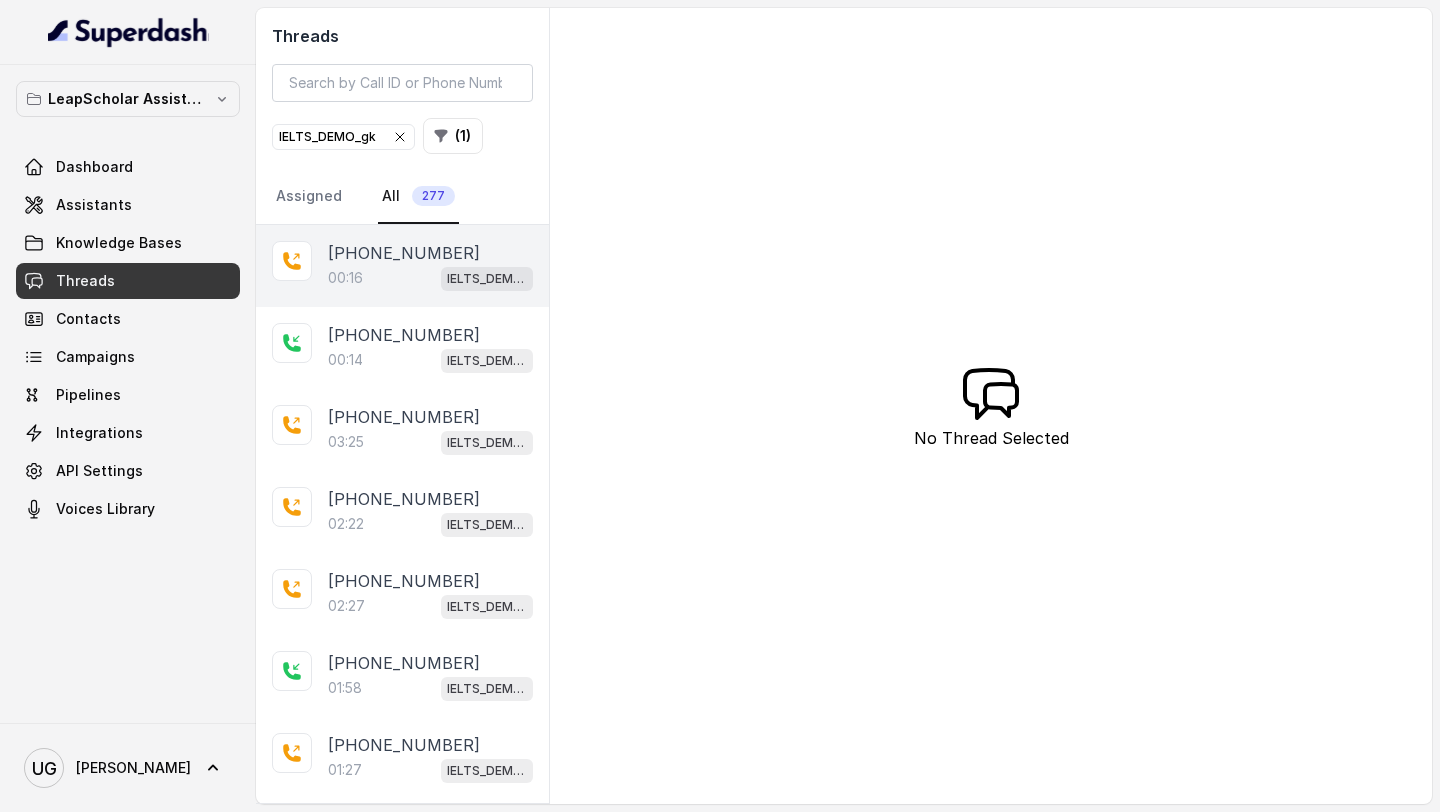click on "00:16 IELTS_DEMO_gk" at bounding box center [430, 278] 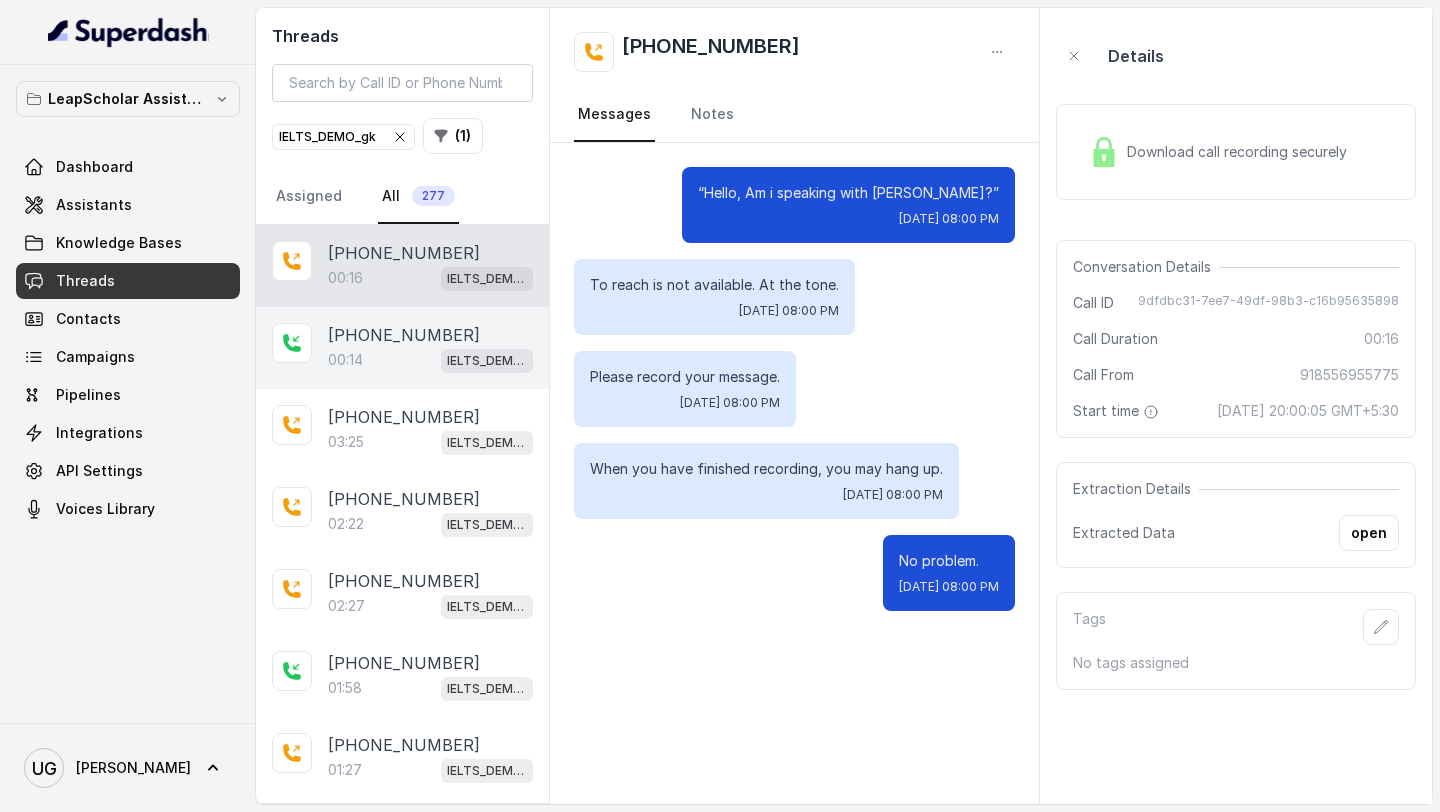 click on "00:14 IELTS_DEMO_gk" at bounding box center (430, 360) 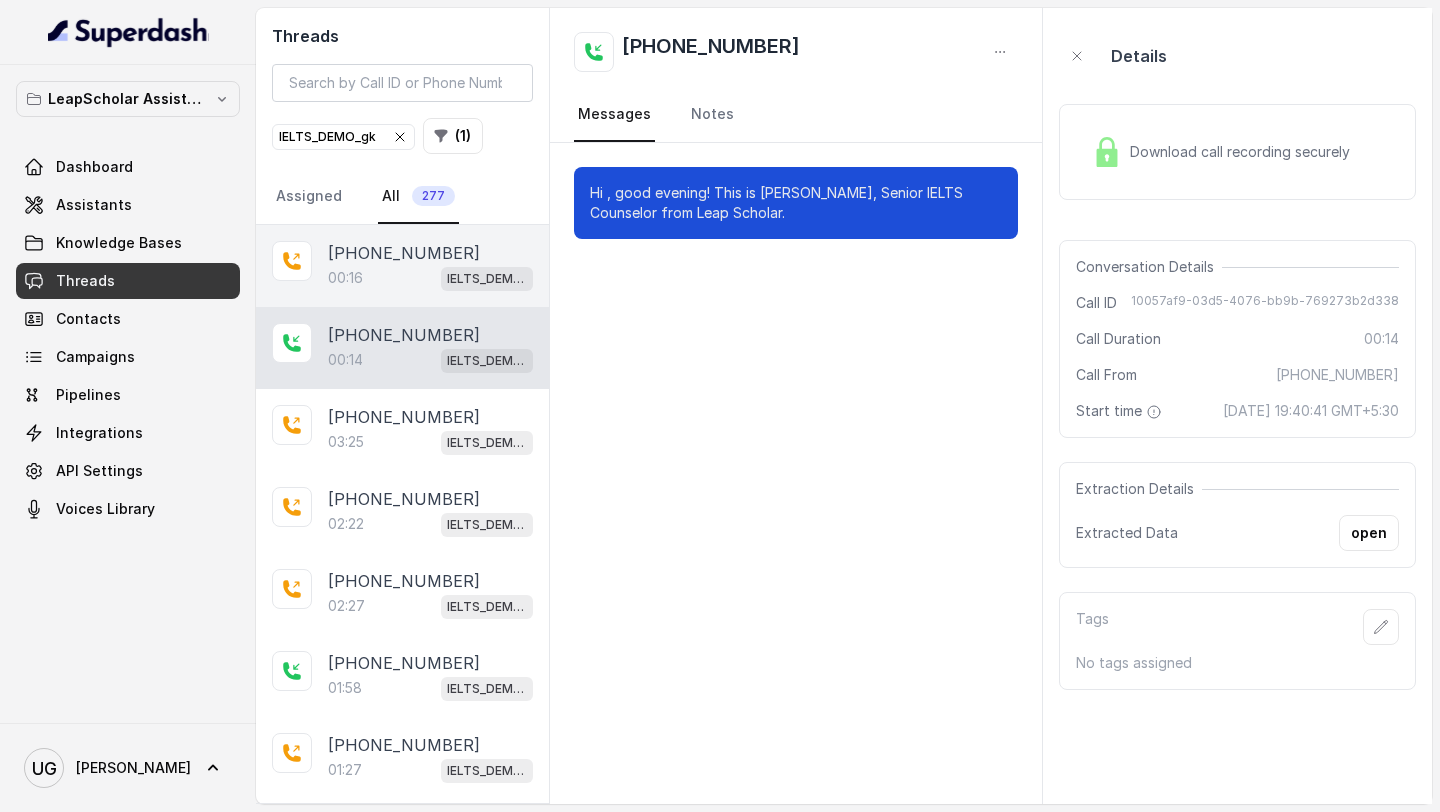 click on "[PHONE_NUMBER]" at bounding box center [404, 253] 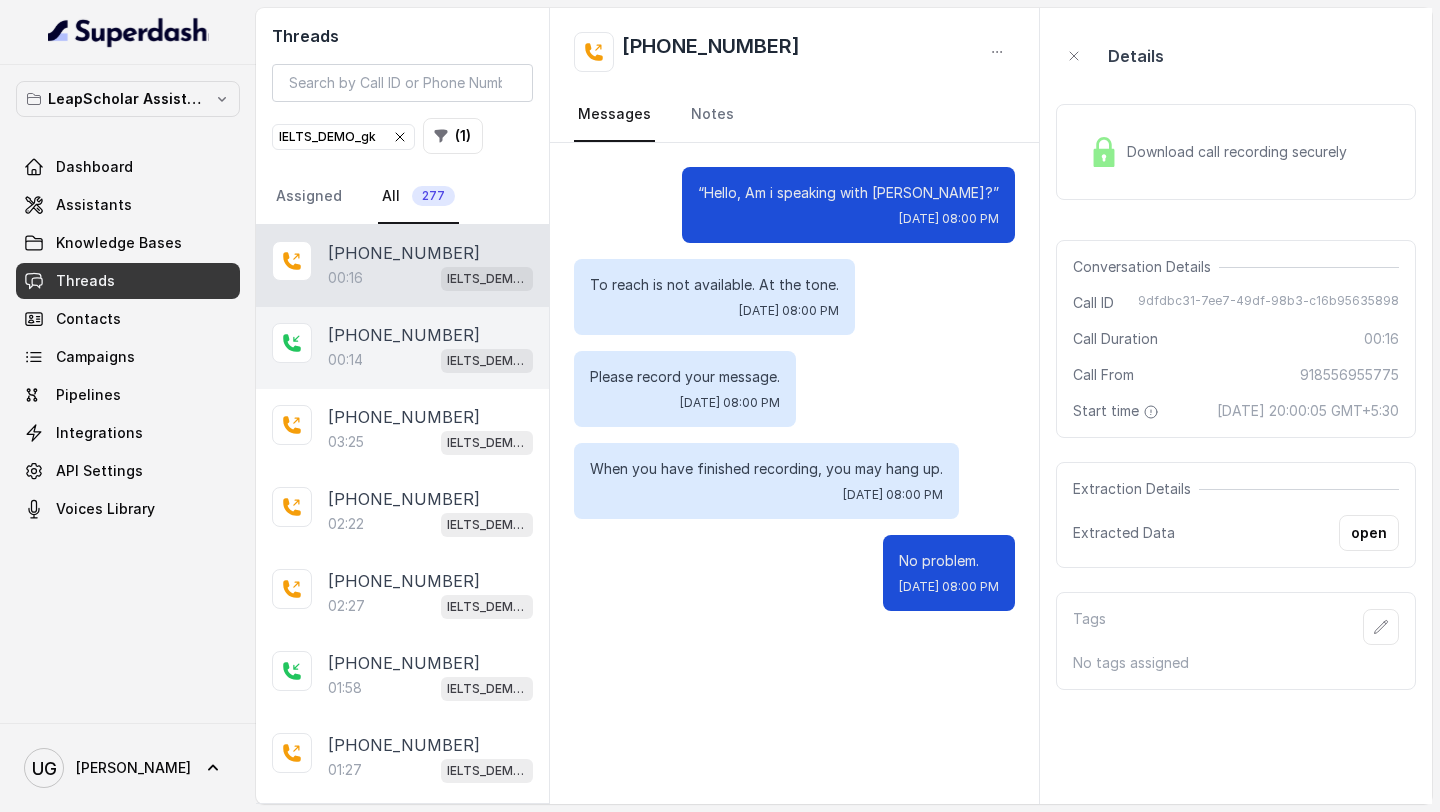 click on "[PHONE_NUMBER]" at bounding box center (404, 335) 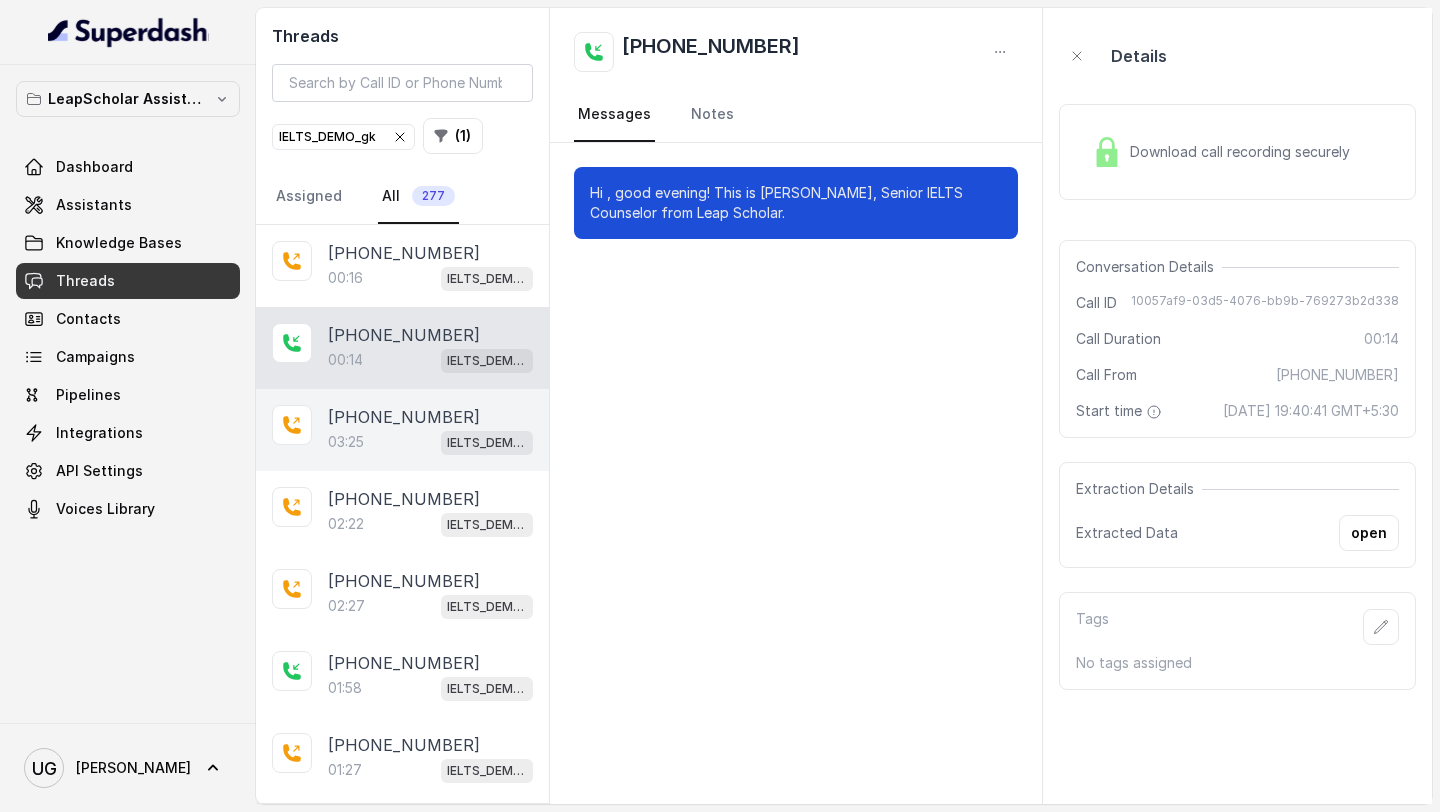 click on "[PHONE_NUMBER]" at bounding box center [404, 417] 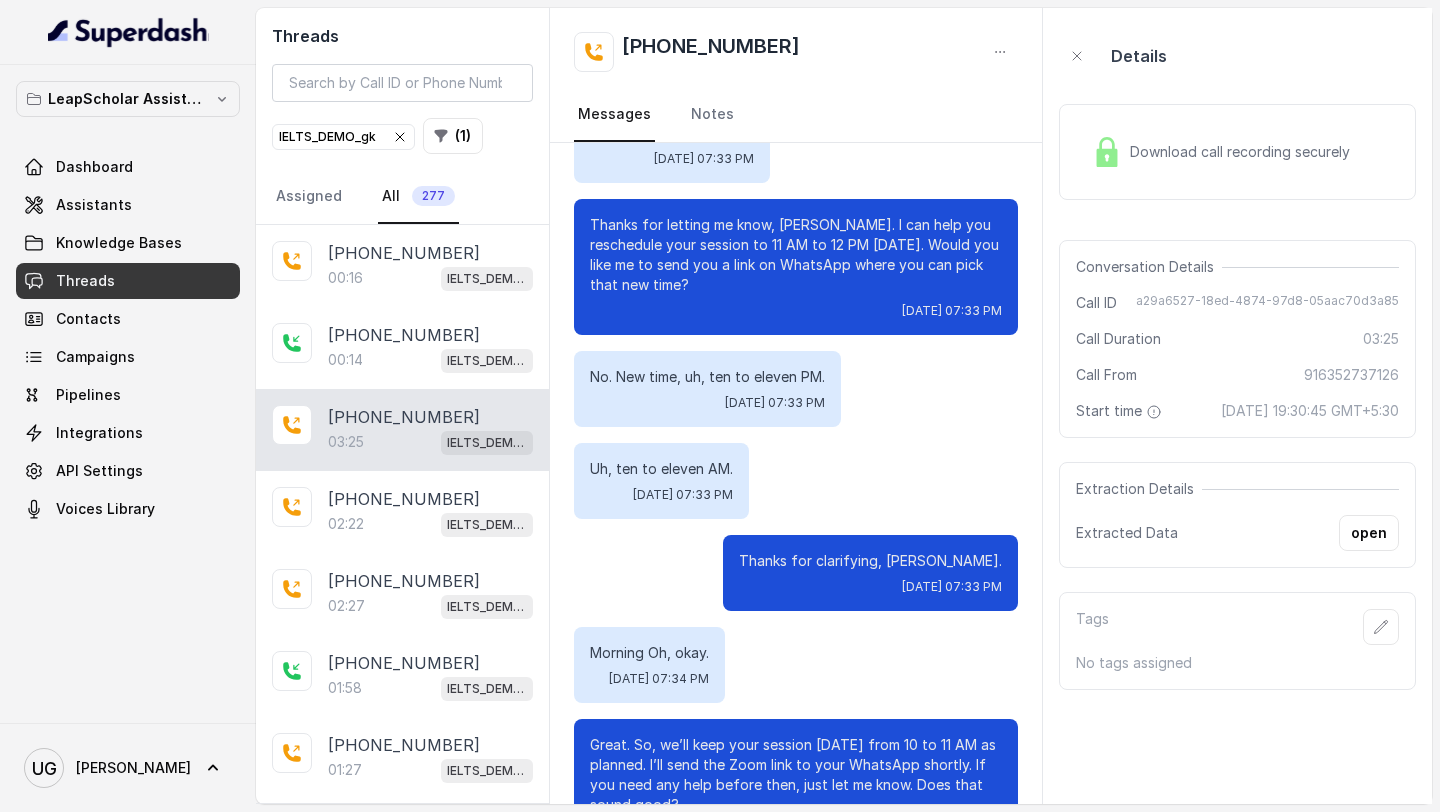 scroll, scrollTop: 3743, scrollLeft: 0, axis: vertical 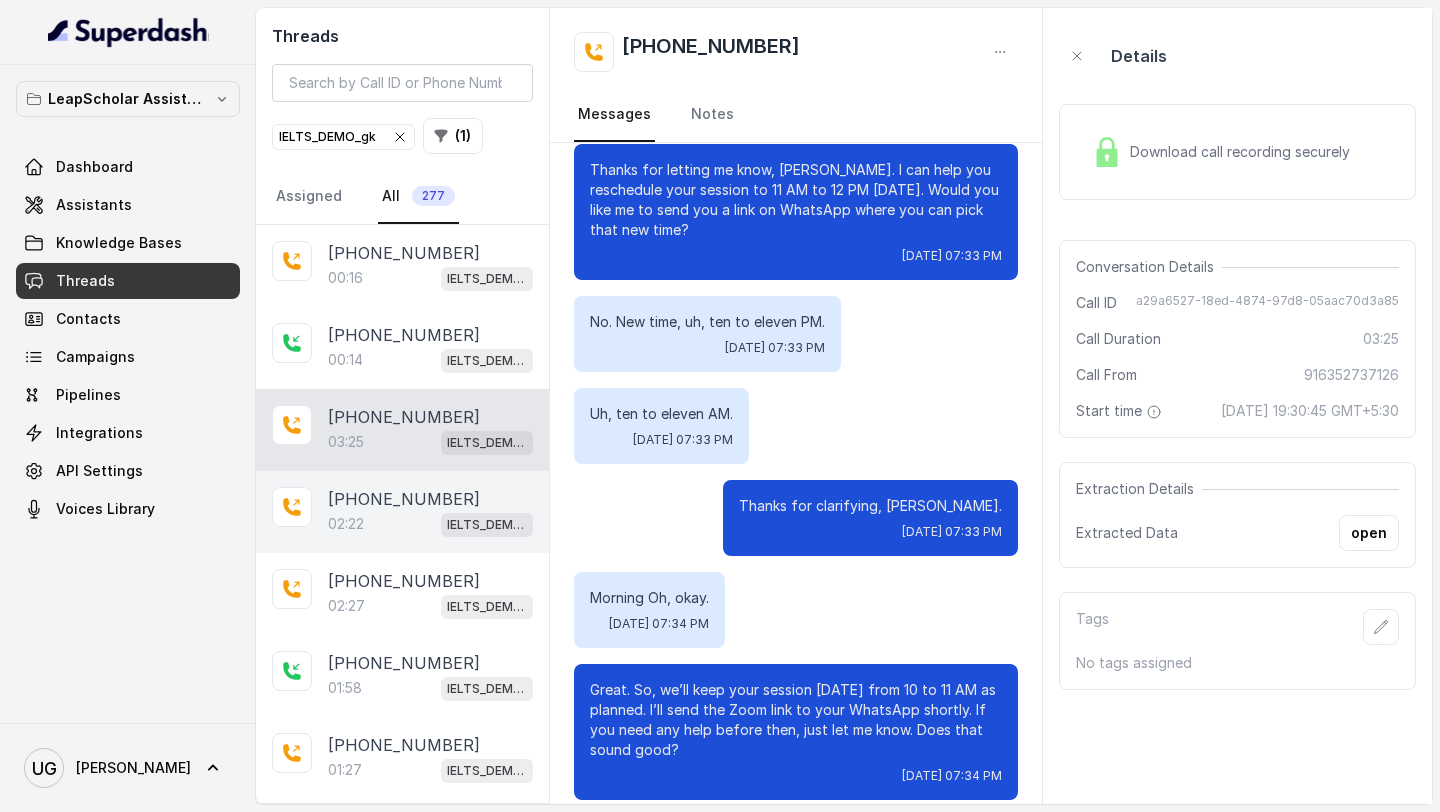 click on "02:22" at bounding box center [346, 524] 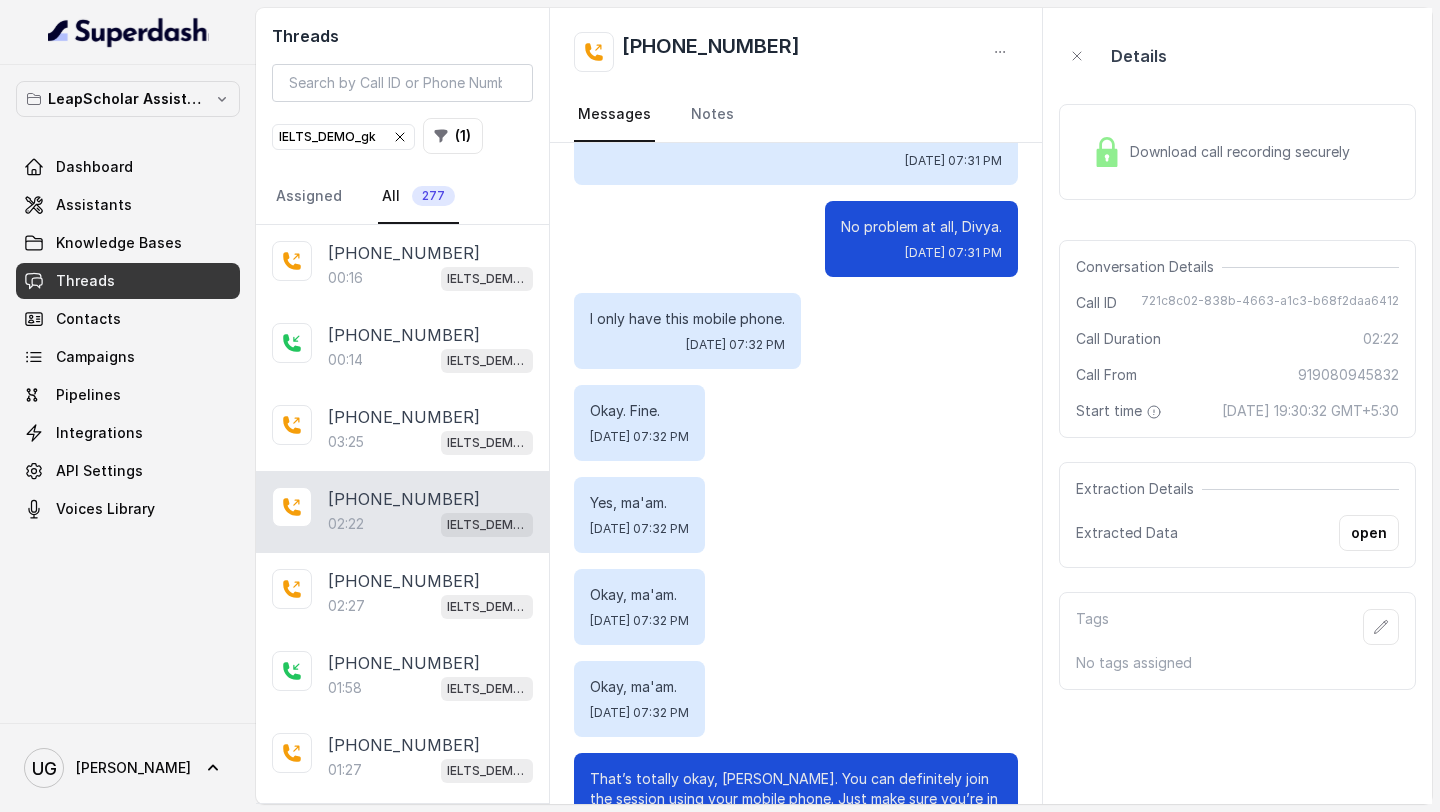 scroll, scrollTop: 2086, scrollLeft: 0, axis: vertical 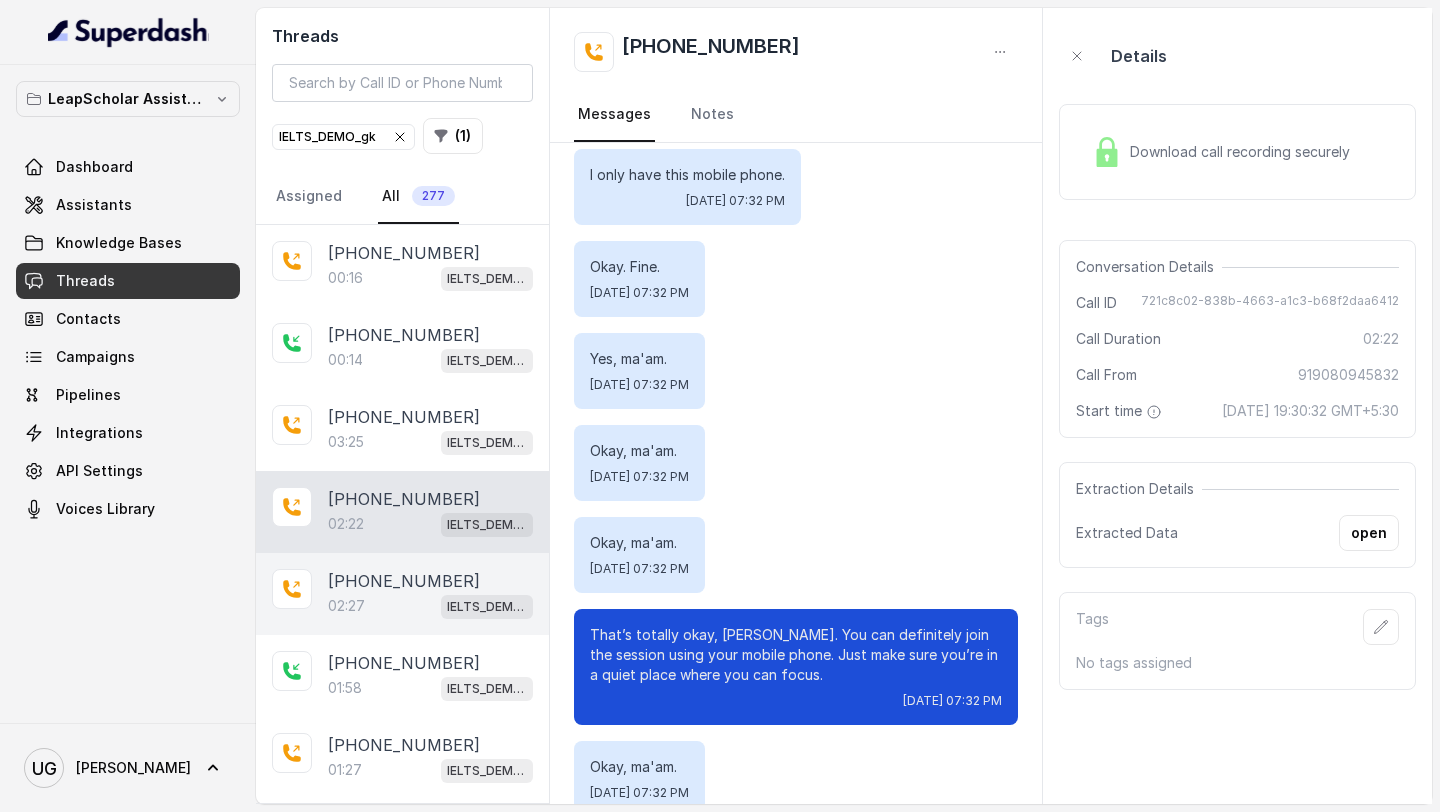 click on "02:27 IELTS_DEMO_gk" at bounding box center [430, 606] 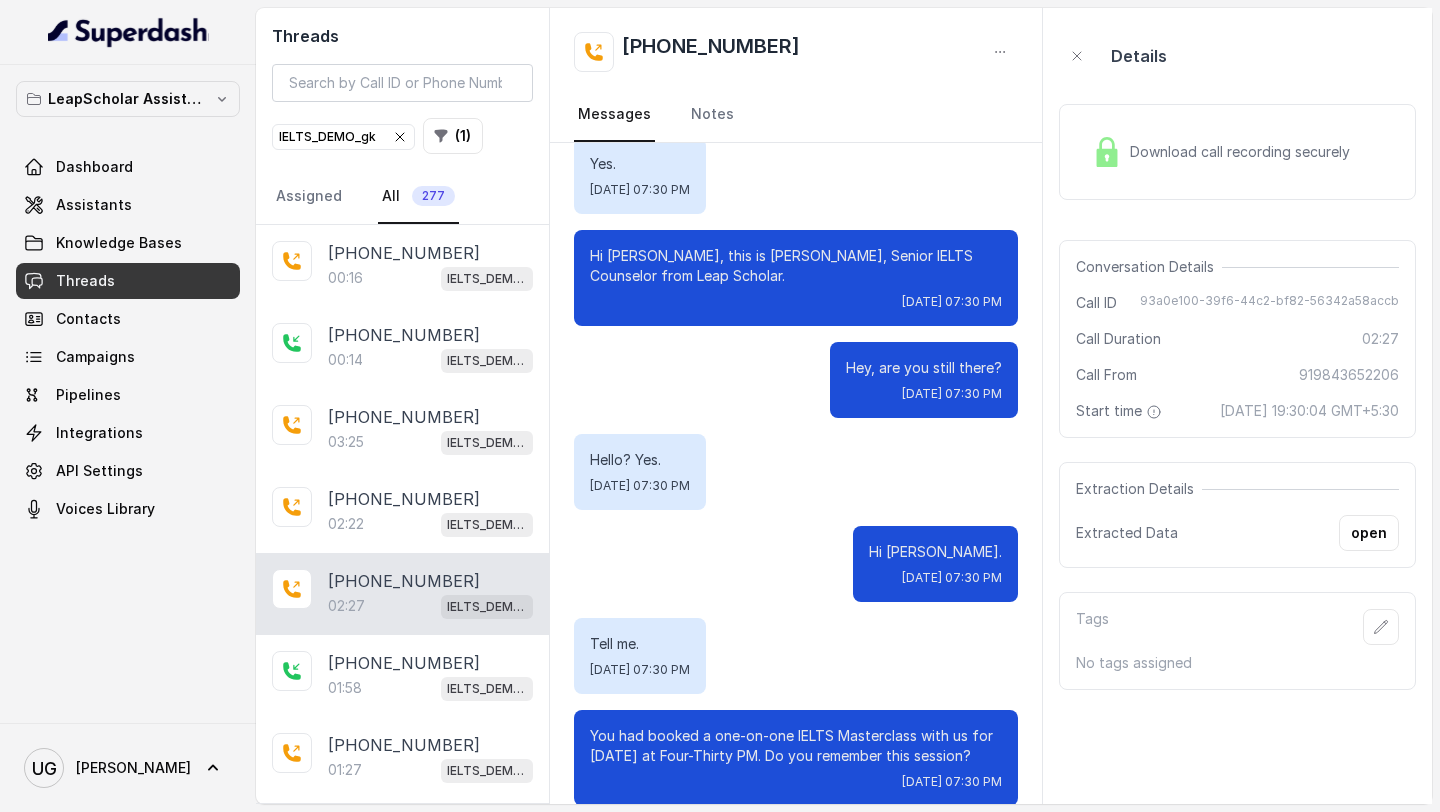 scroll, scrollTop: 0, scrollLeft: 0, axis: both 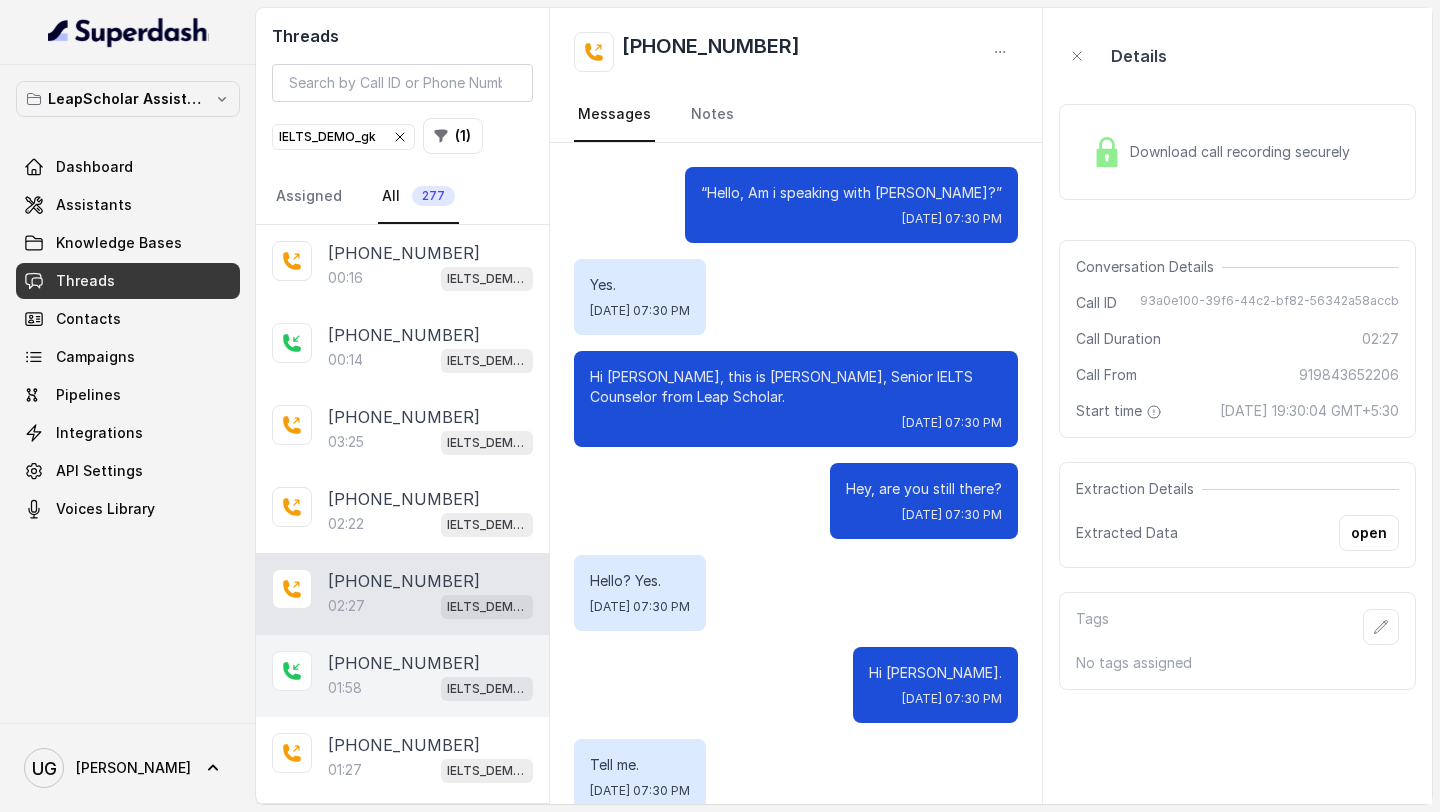 click on "[PHONE_NUMBER]" at bounding box center (404, 663) 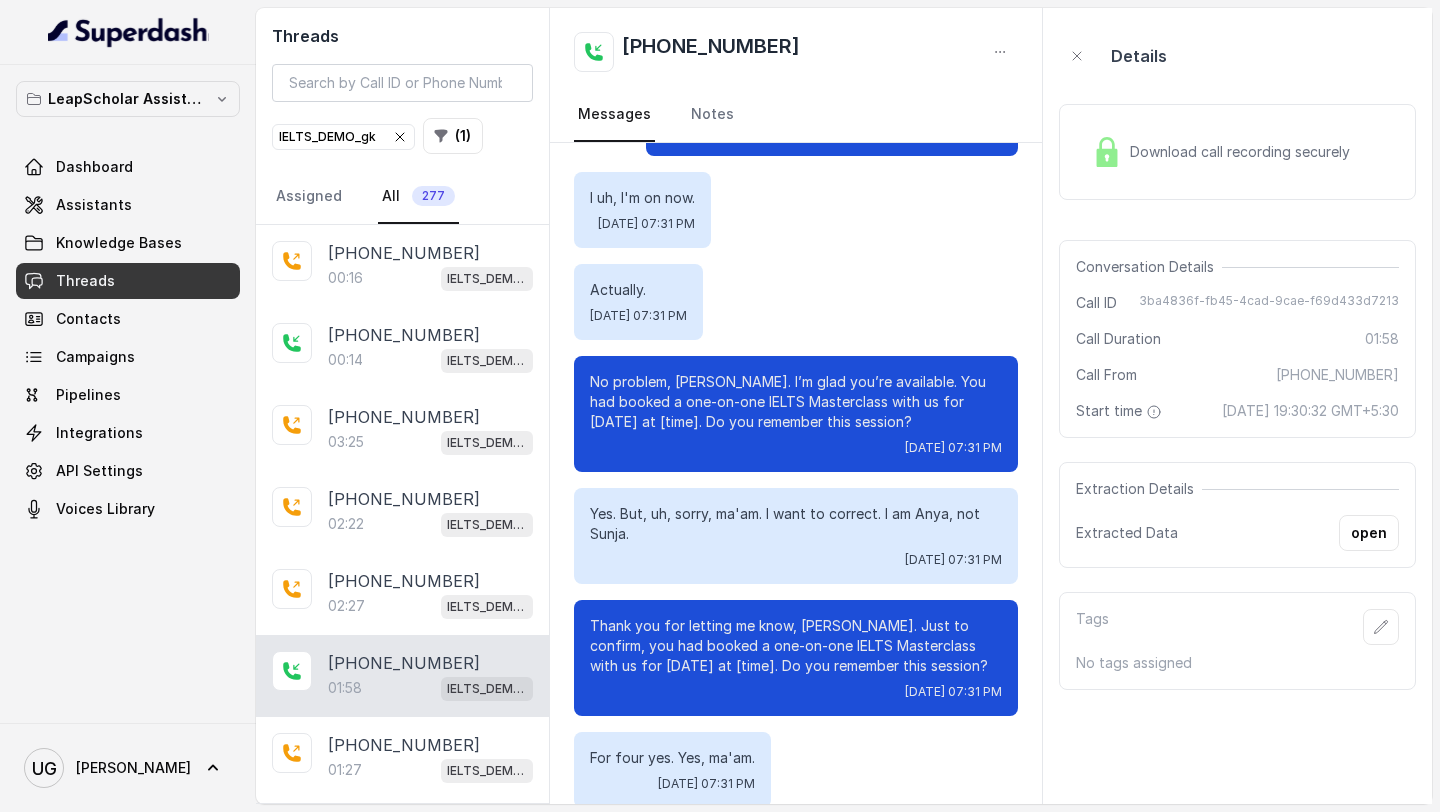 scroll, scrollTop: 766, scrollLeft: 0, axis: vertical 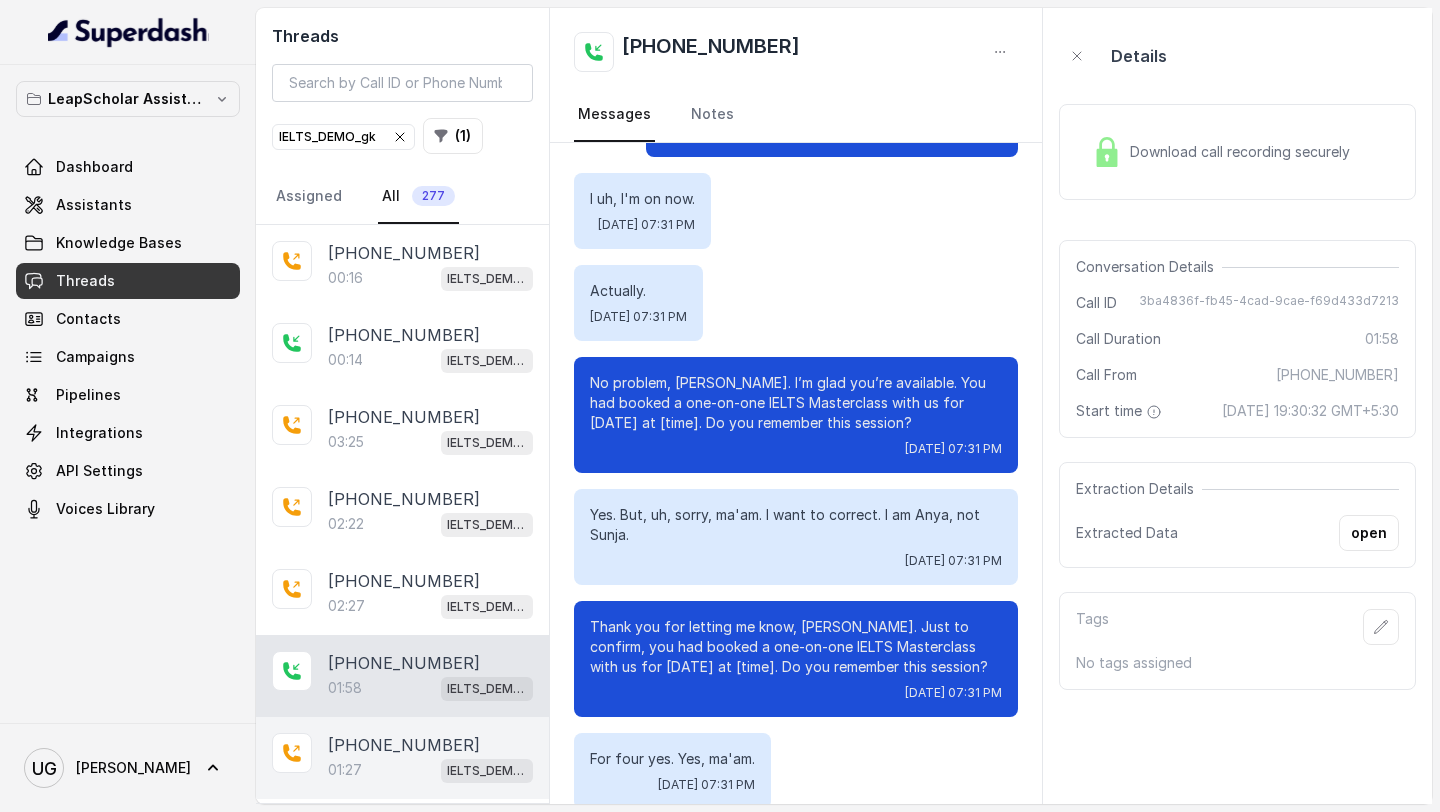 click on "[PHONE_NUMBER]" at bounding box center [404, 745] 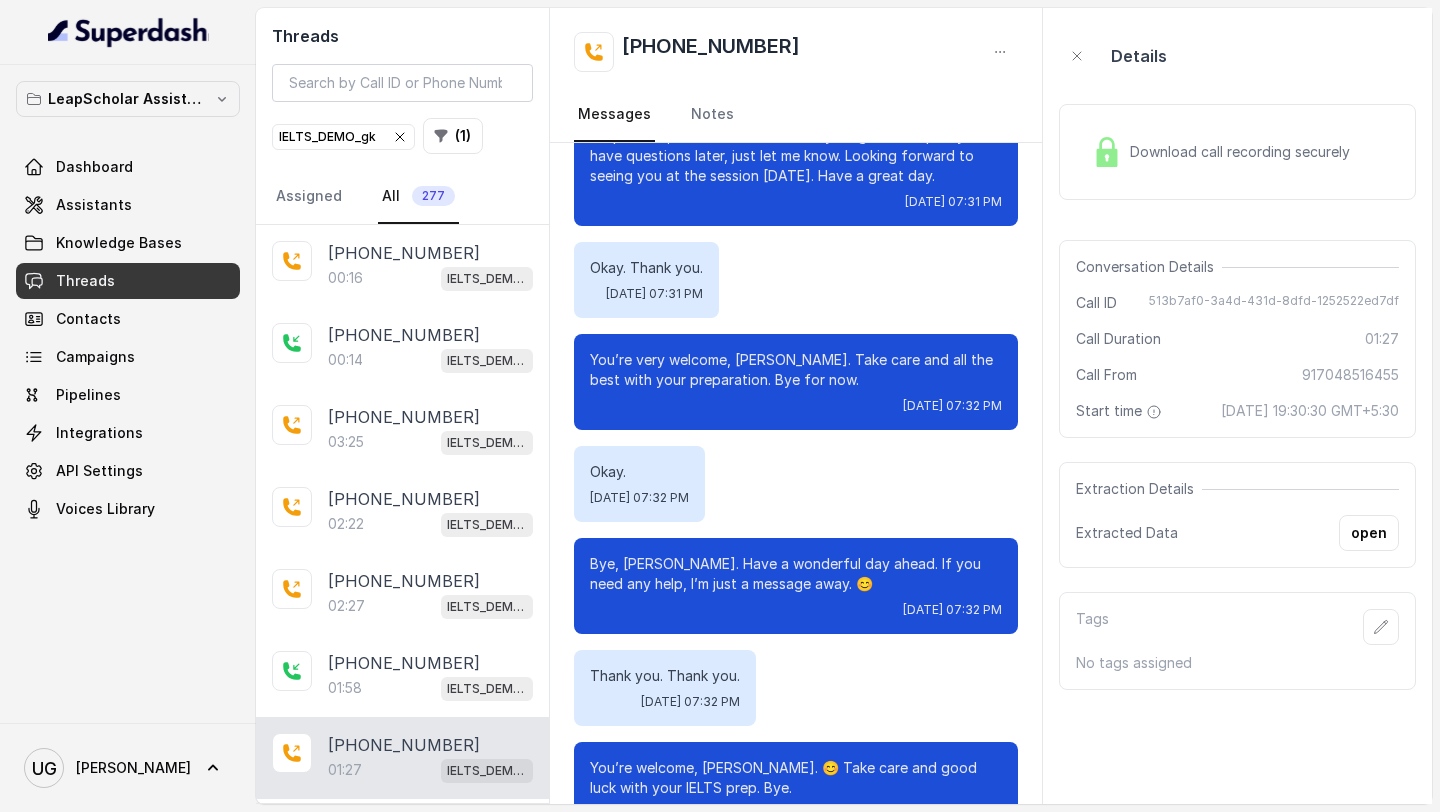 scroll, scrollTop: 1358, scrollLeft: 0, axis: vertical 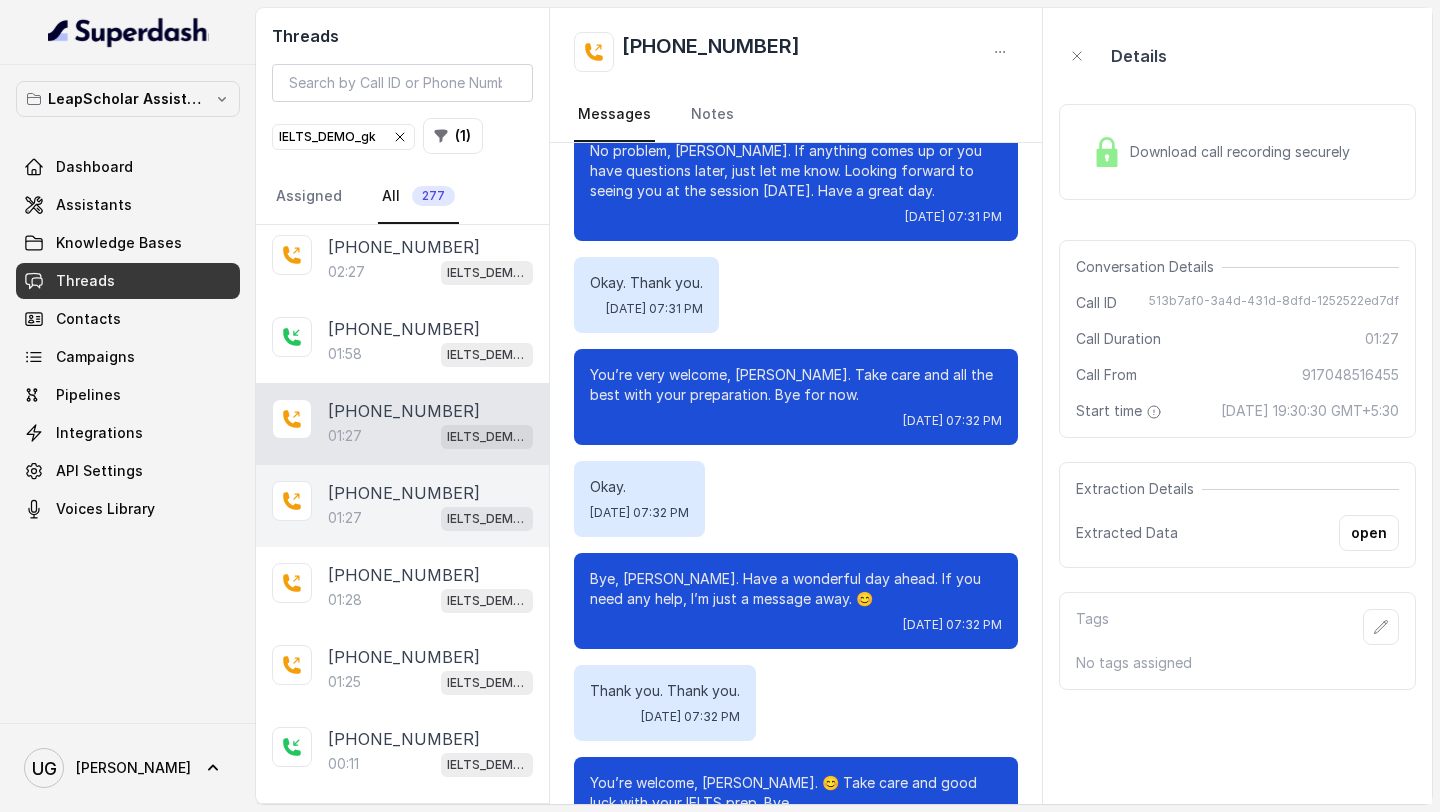 click on "01:27 IELTS_DEMO_gk" at bounding box center (430, 518) 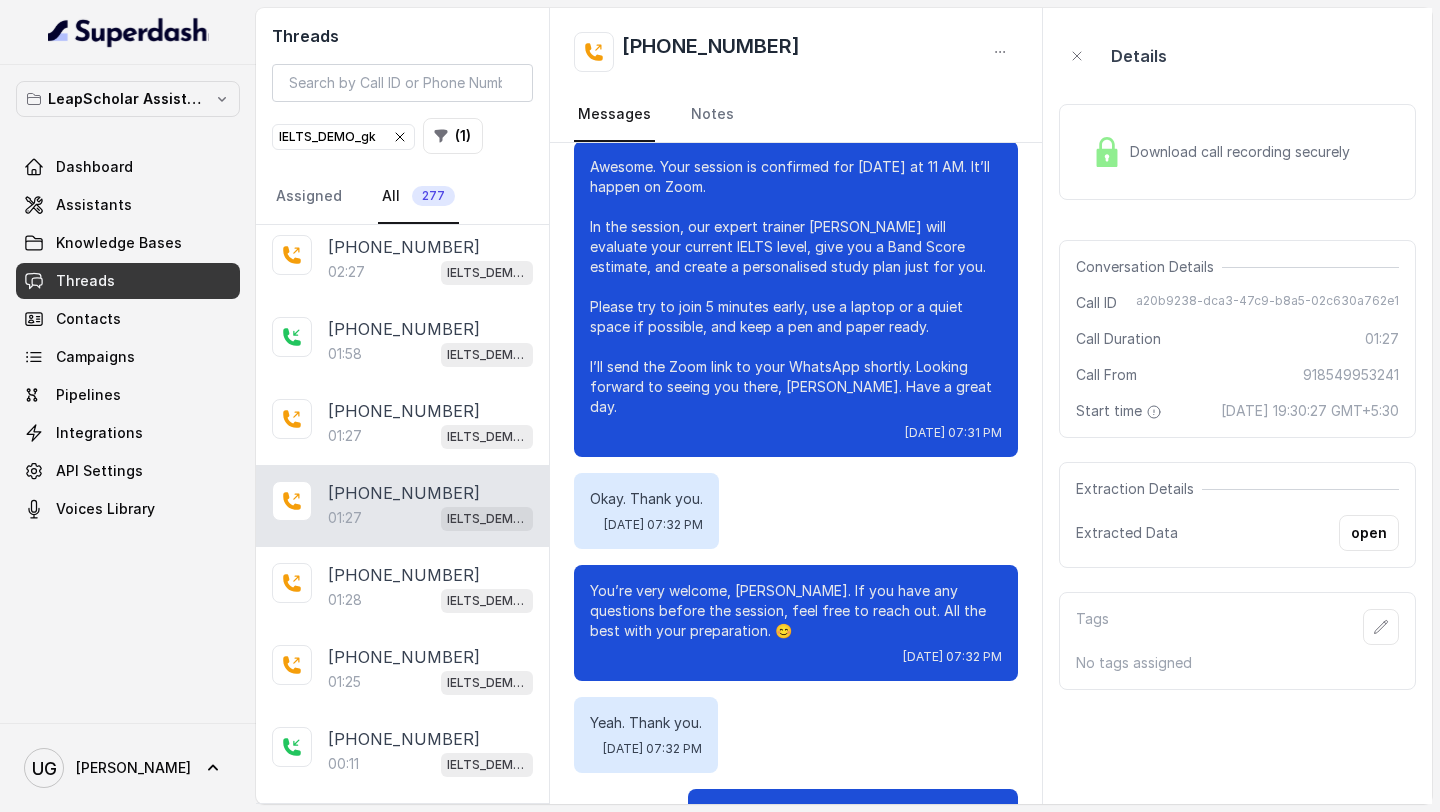 scroll, scrollTop: 947, scrollLeft: 0, axis: vertical 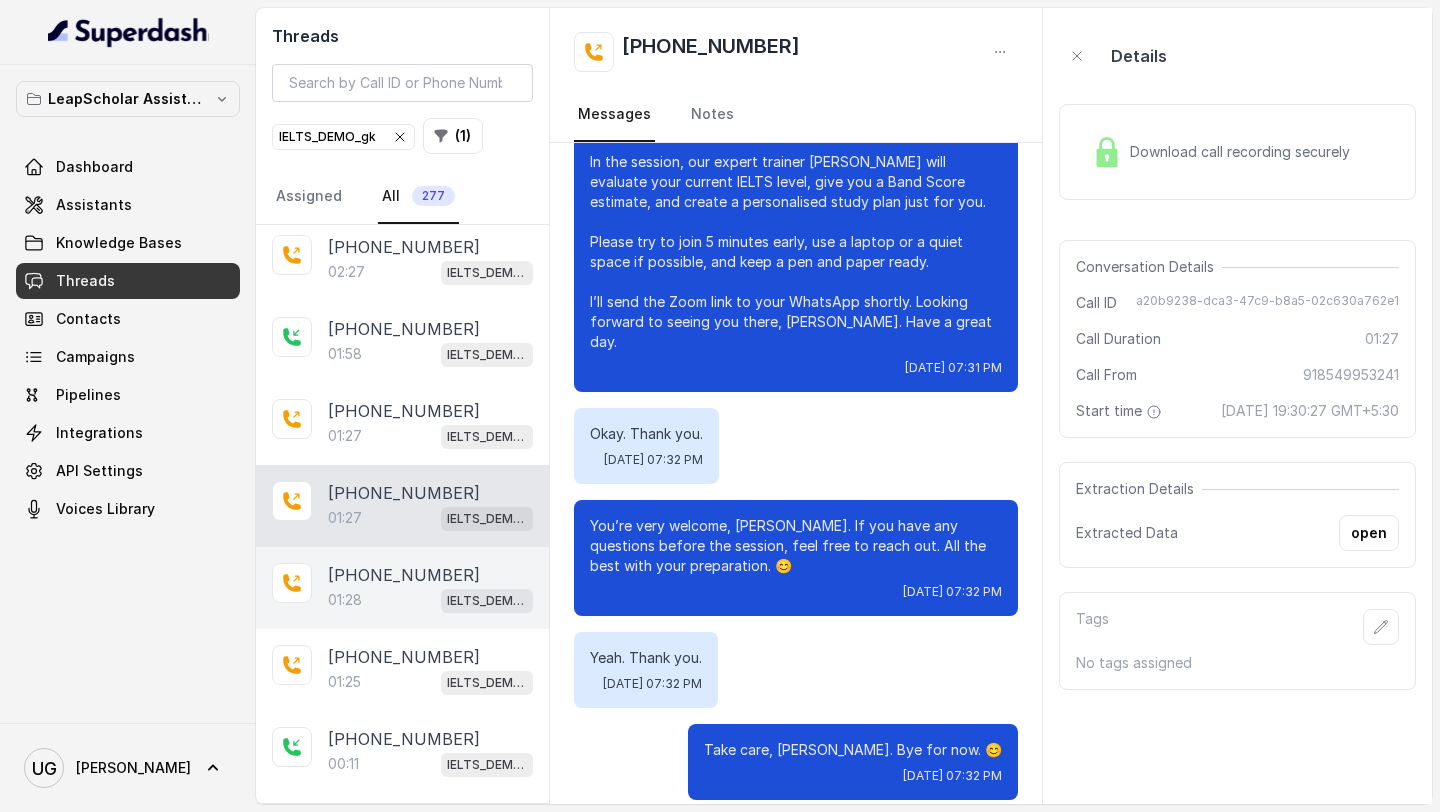 click on "01:28" at bounding box center [345, 600] 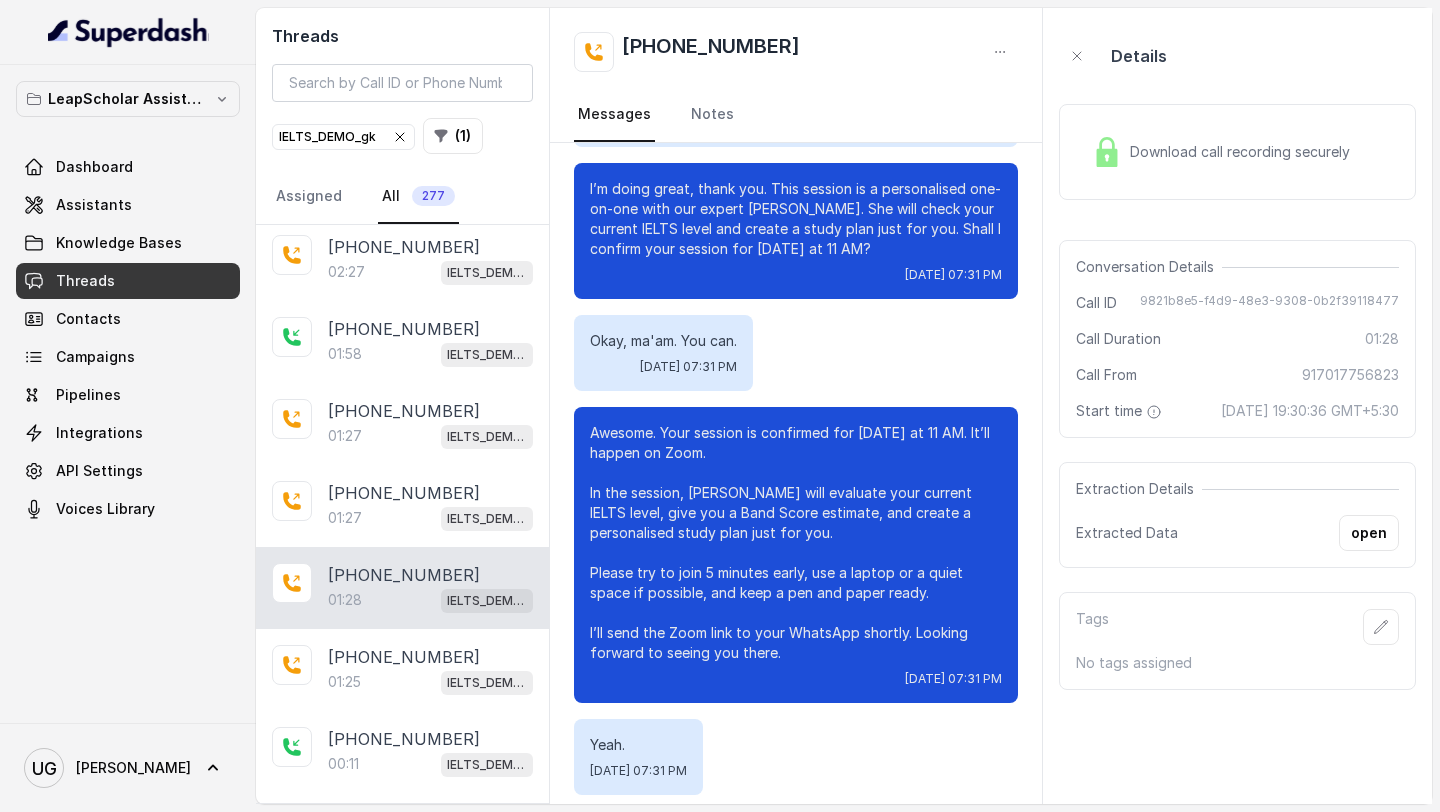 scroll, scrollTop: 607, scrollLeft: 0, axis: vertical 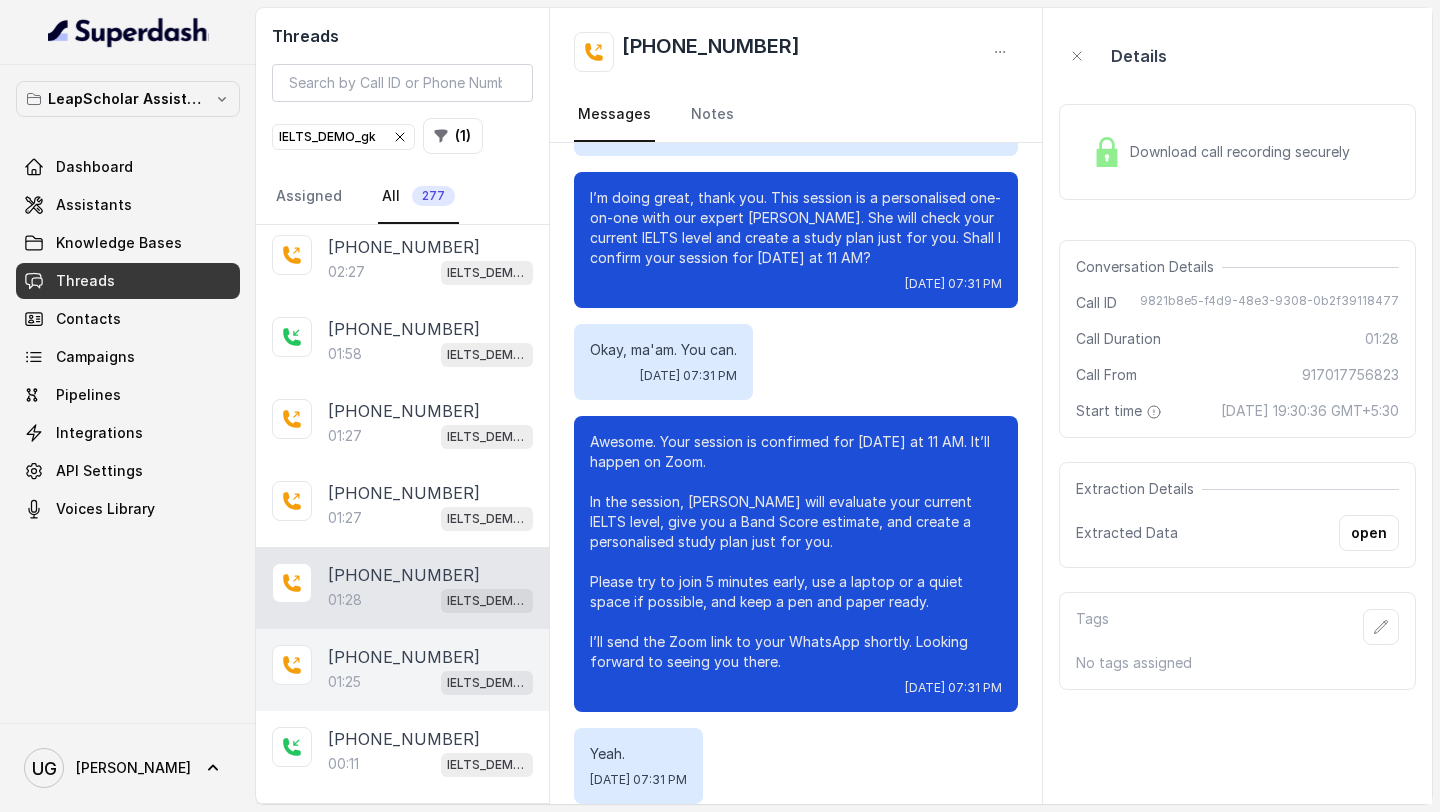 click on "01:25 IELTS_DEMO_gk" at bounding box center [430, 682] 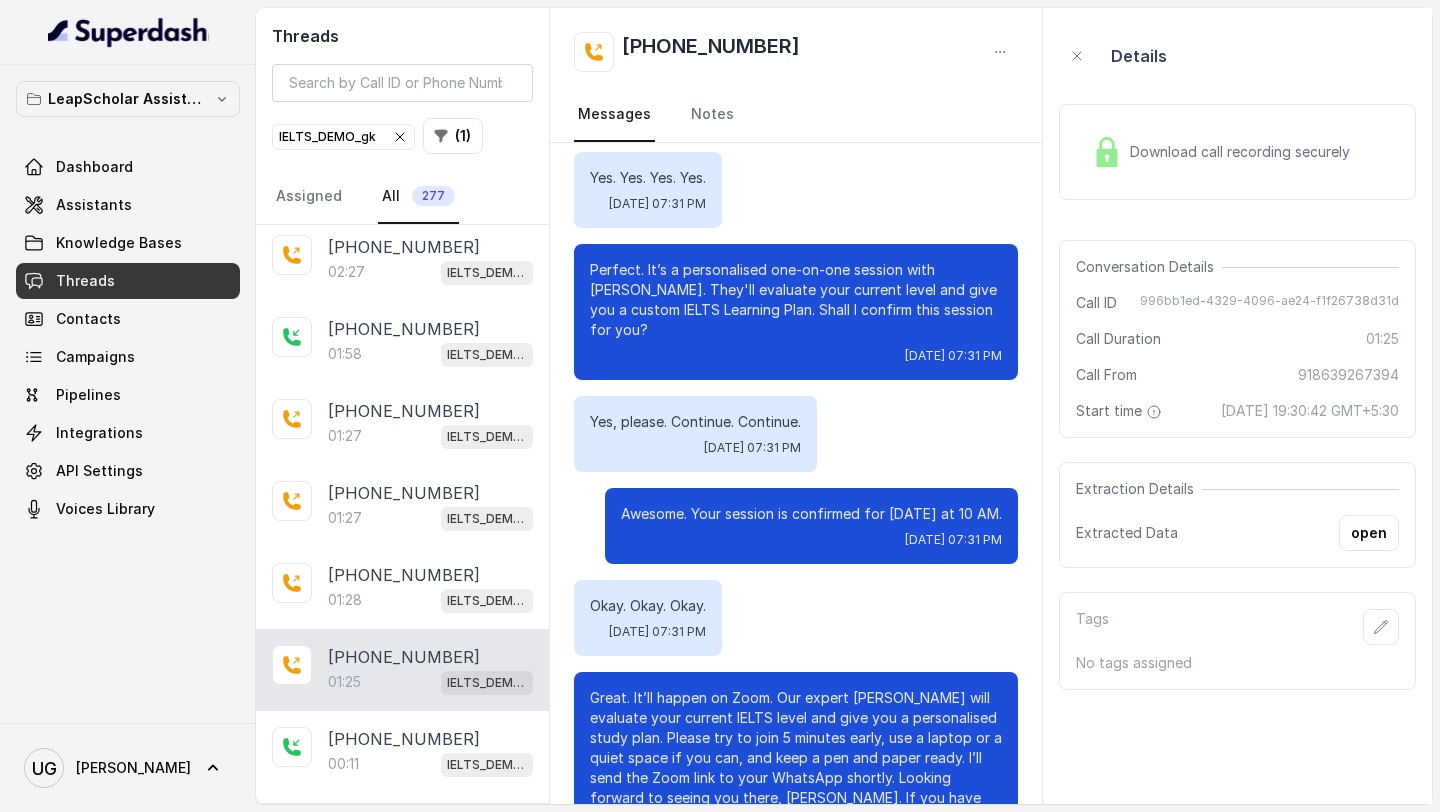 scroll, scrollTop: 735, scrollLeft: 0, axis: vertical 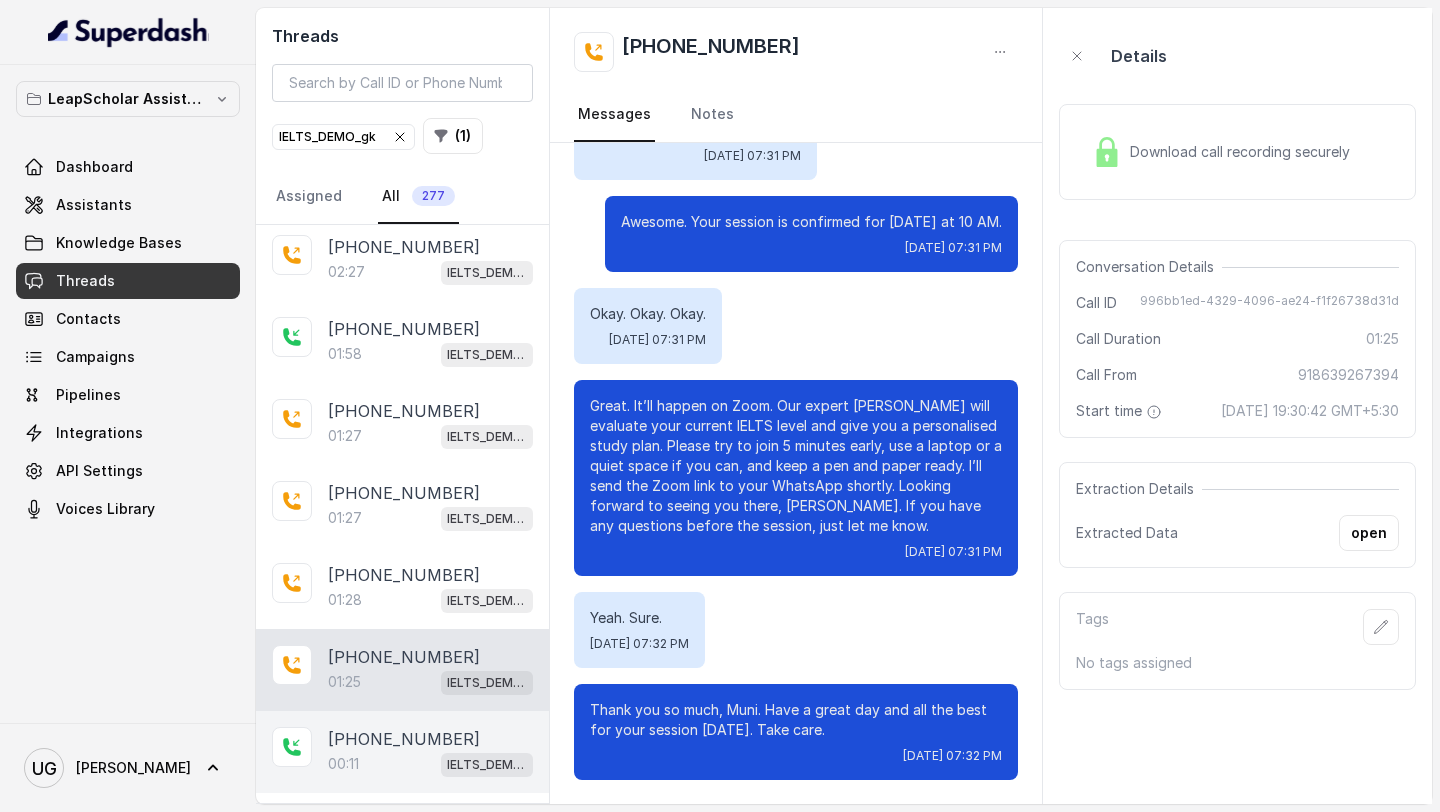 click on "[PHONE_NUMBER]" at bounding box center (404, 739) 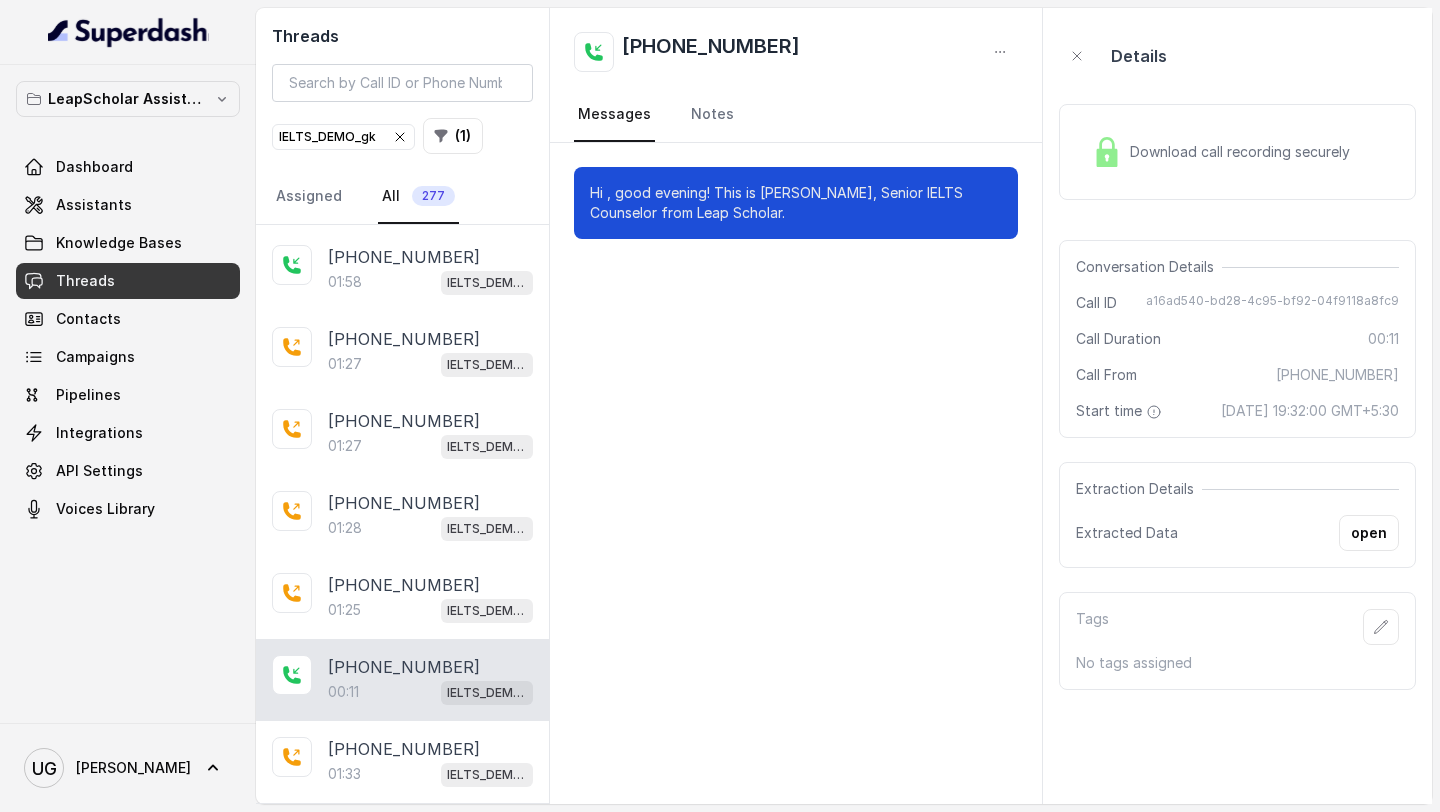 scroll, scrollTop: 502, scrollLeft: 0, axis: vertical 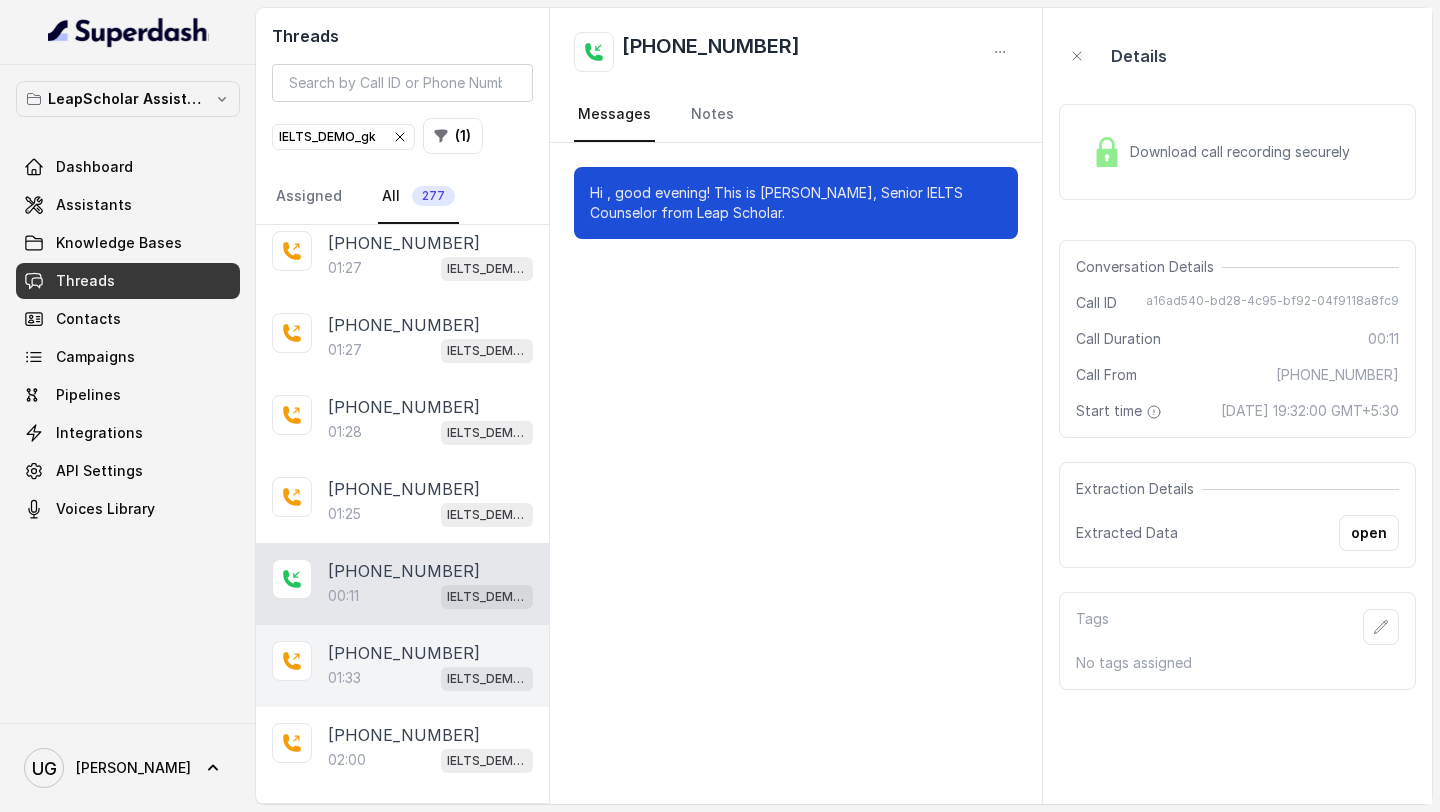click on "01:33 IELTS_DEMO_gk" at bounding box center (430, 678) 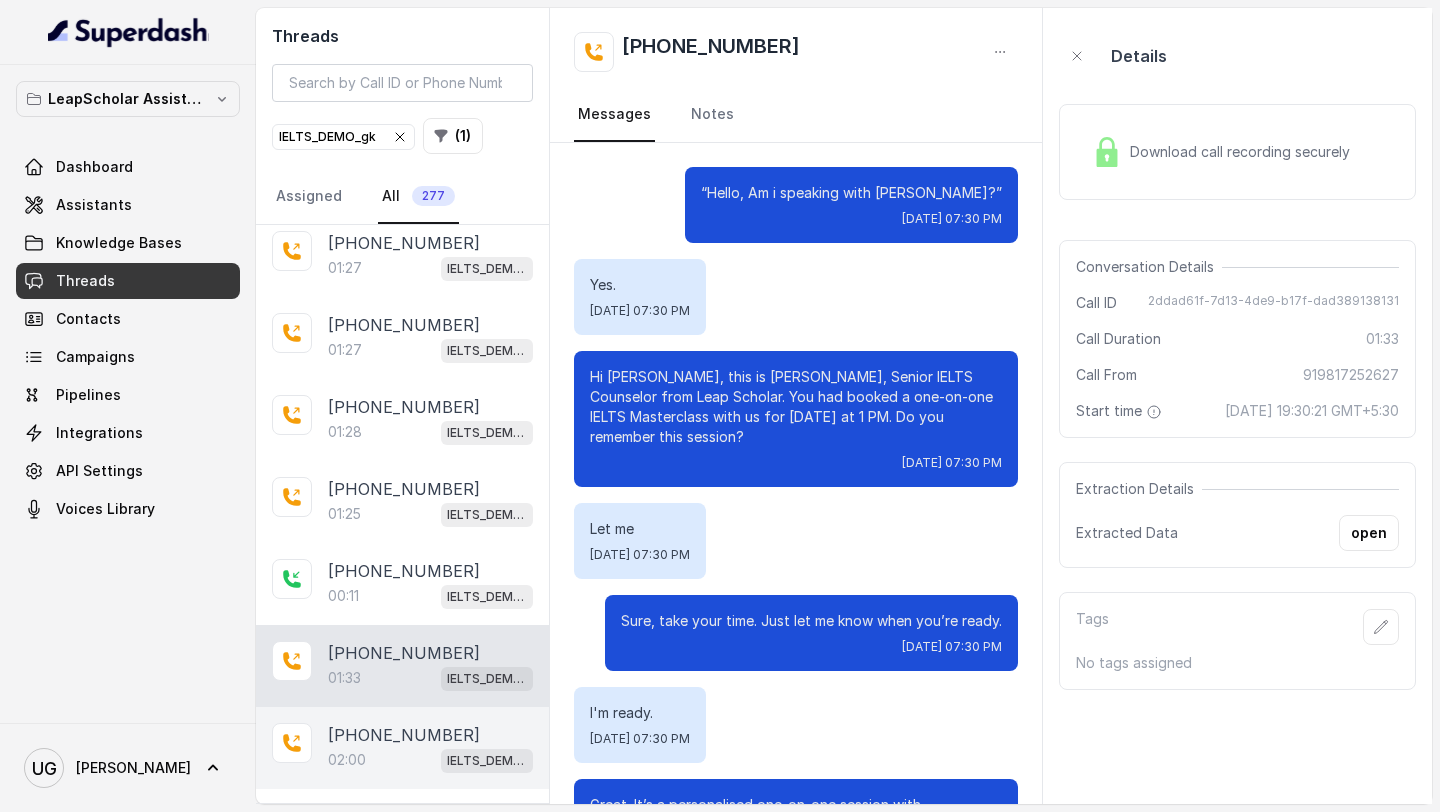 scroll, scrollTop: 1195, scrollLeft: 0, axis: vertical 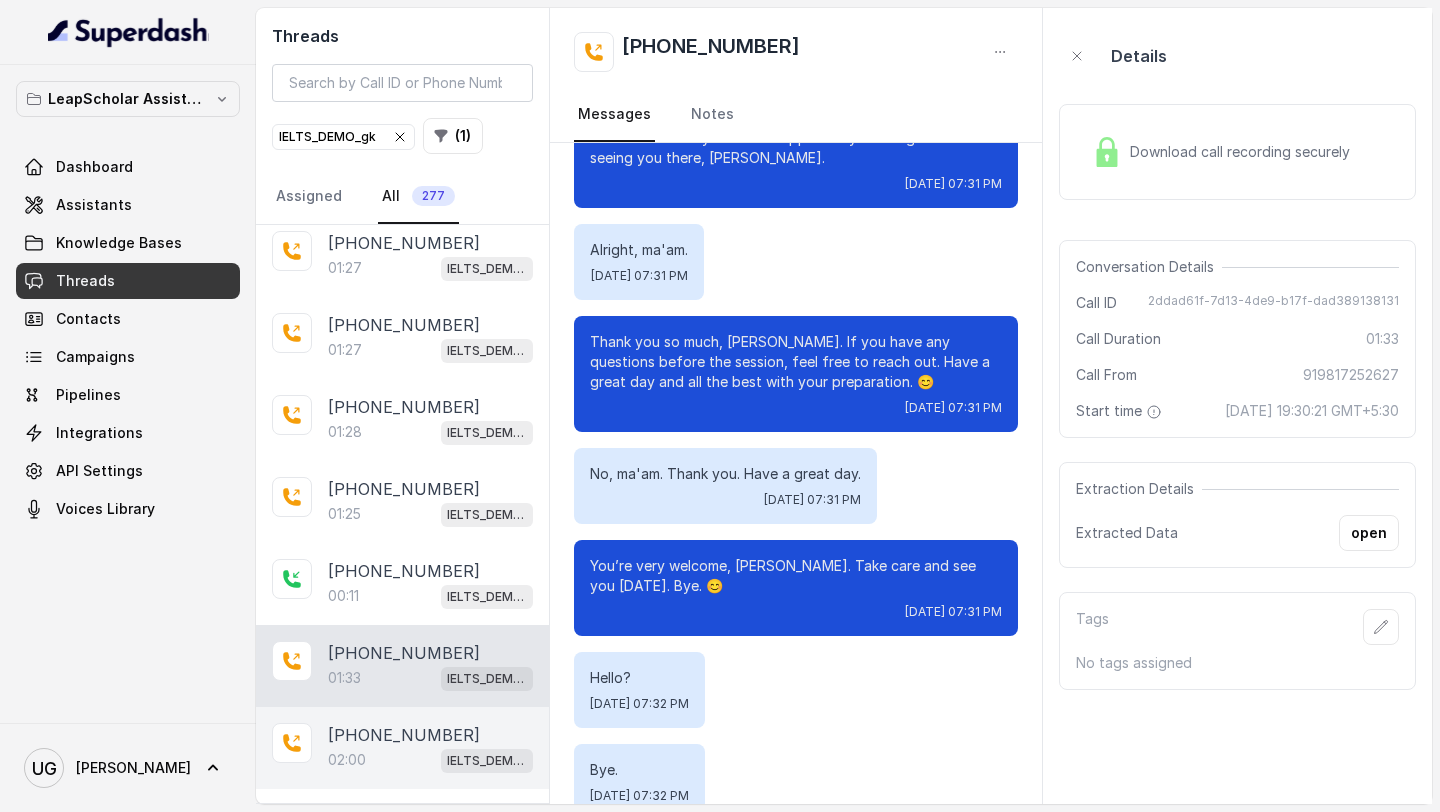 click on "[PHONE_NUMBER]" at bounding box center [404, 735] 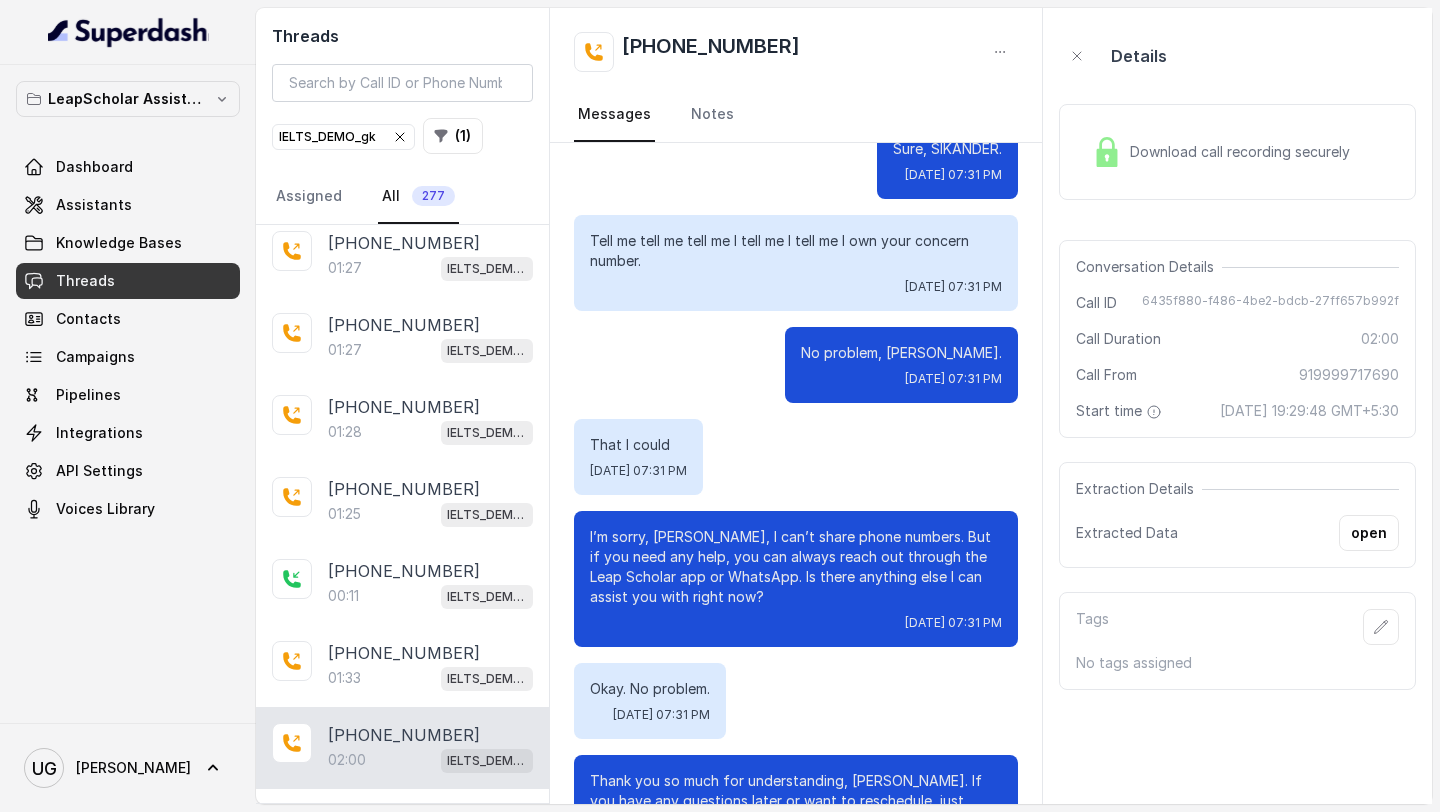 scroll, scrollTop: 2031, scrollLeft: 0, axis: vertical 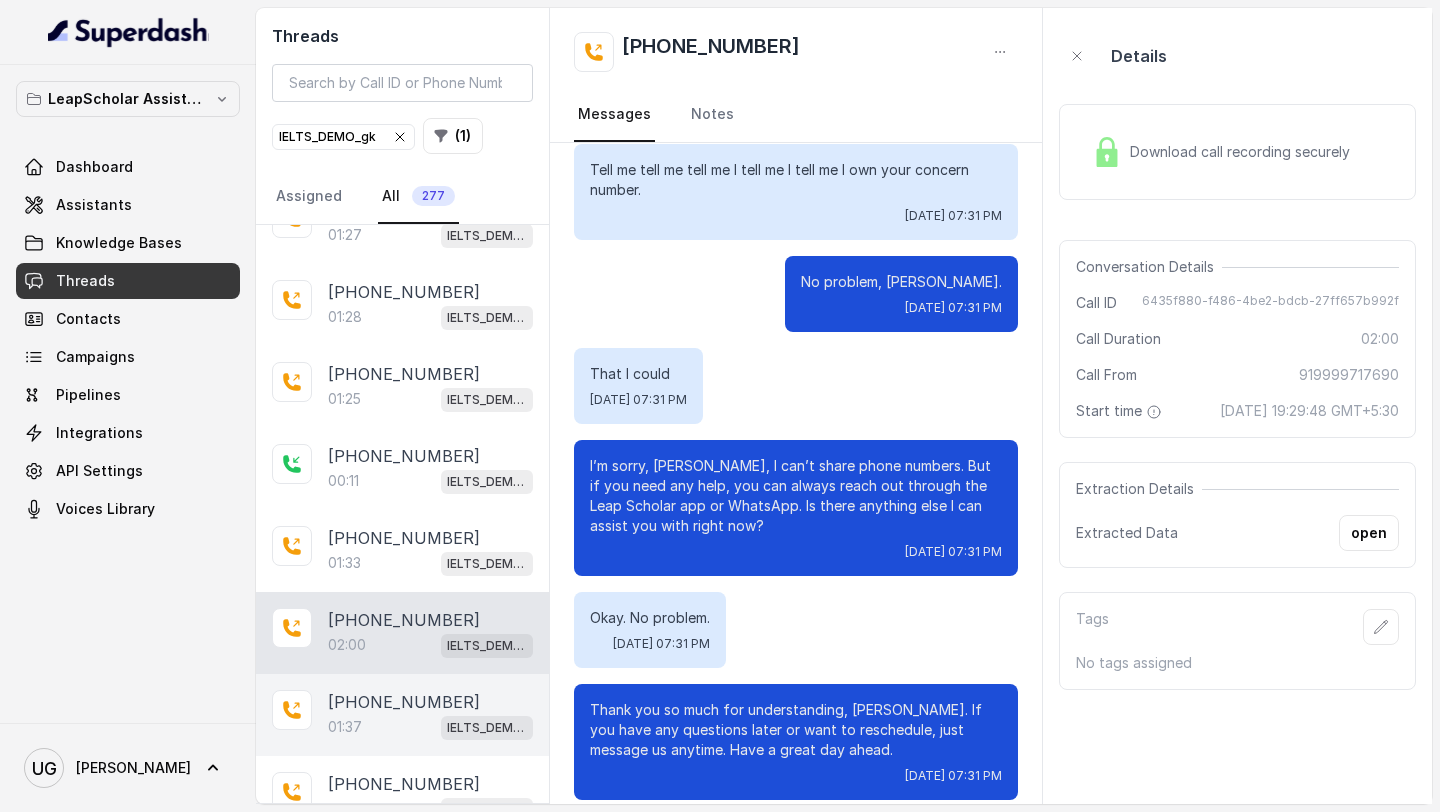 click on "[PHONE_NUMBER]" at bounding box center (404, 702) 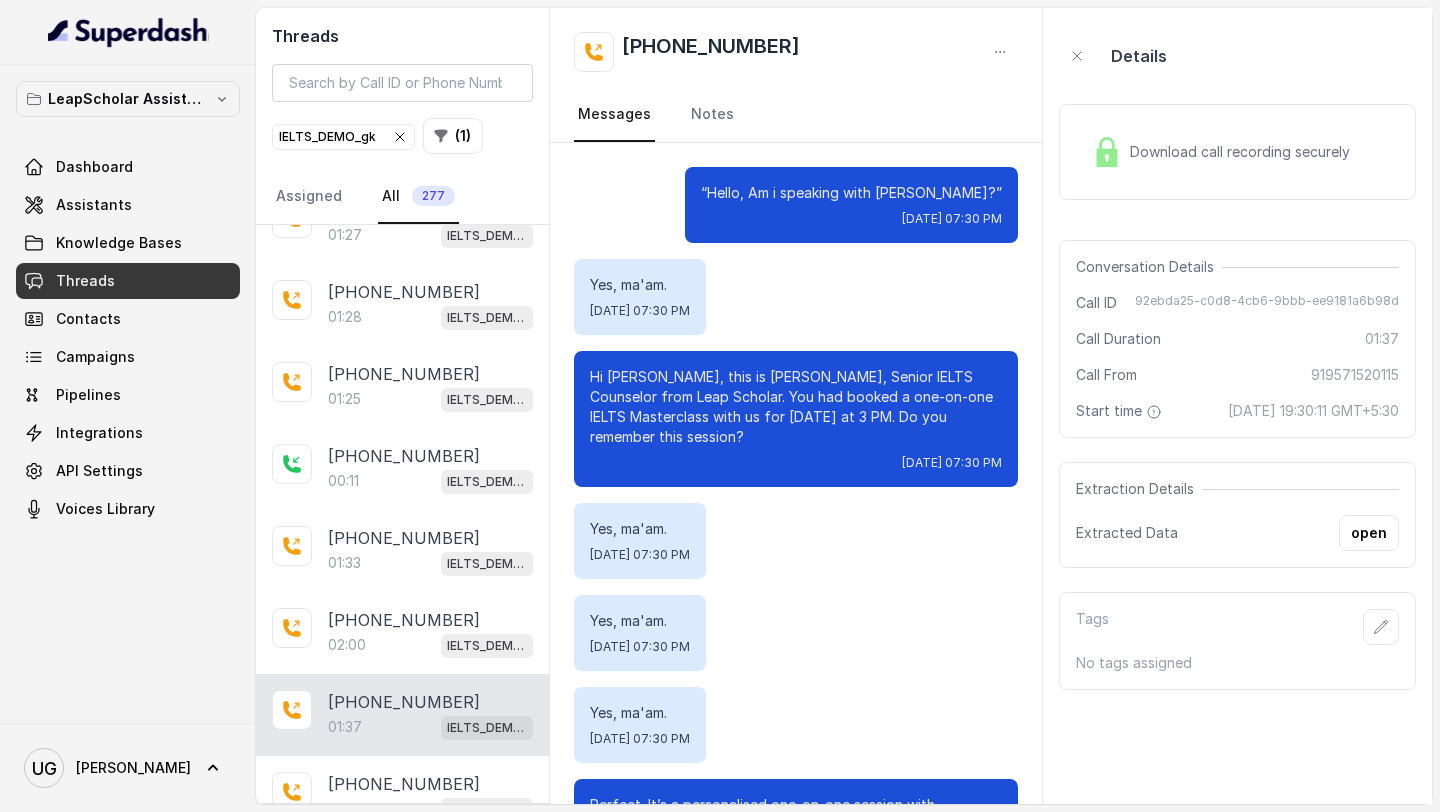 scroll, scrollTop: 1287, scrollLeft: 0, axis: vertical 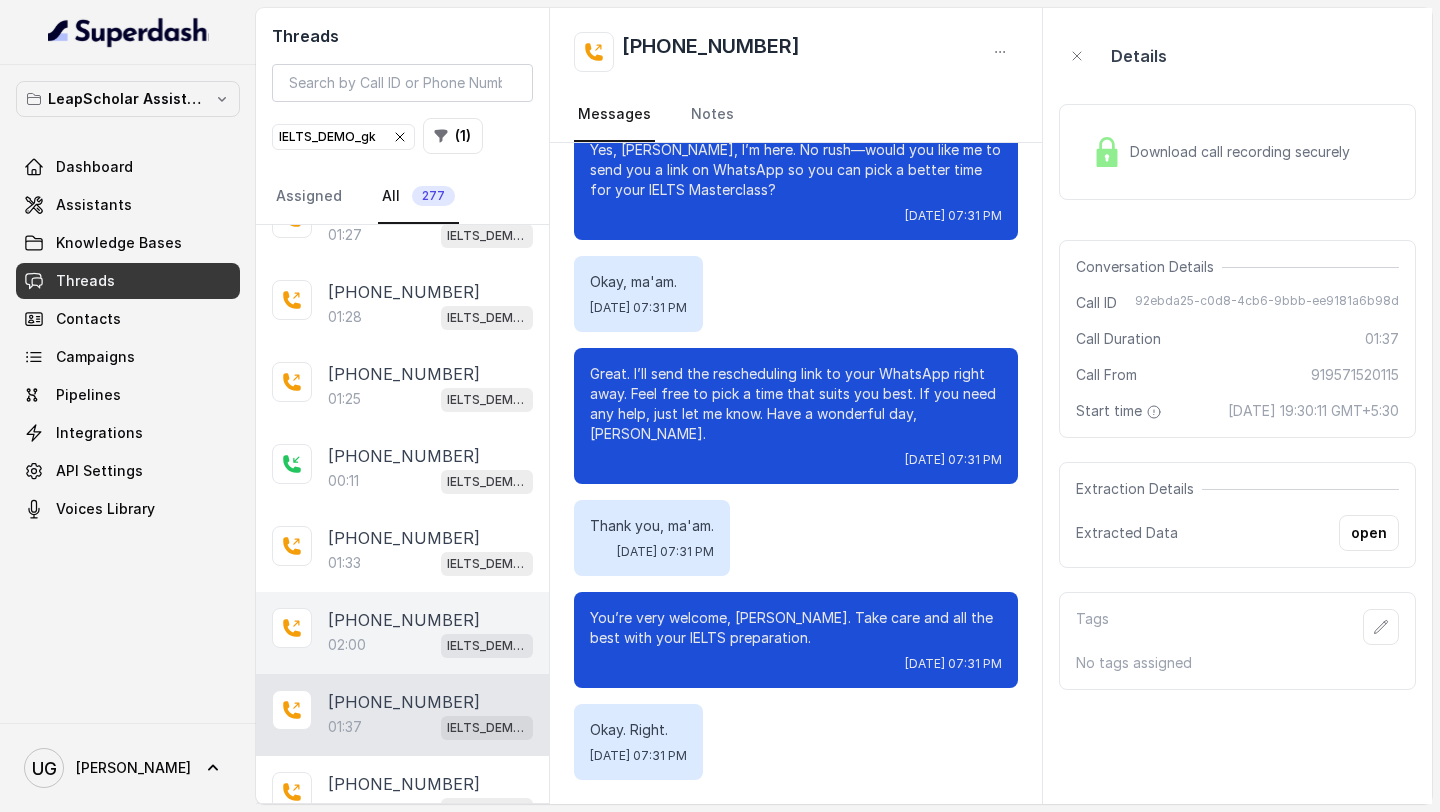 click on "02:00 IELTS_DEMO_gk" at bounding box center [430, 645] 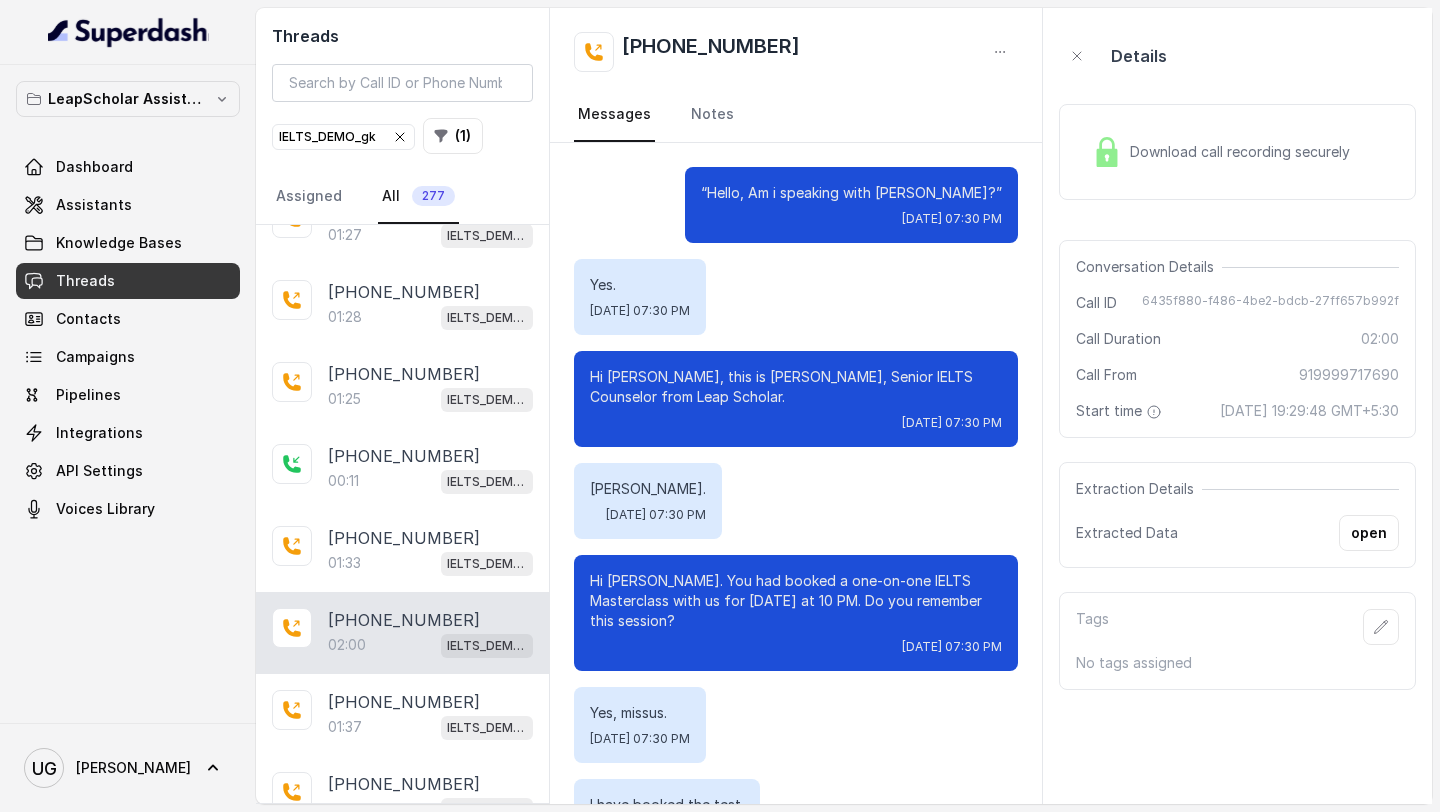 scroll, scrollTop: 2031, scrollLeft: 0, axis: vertical 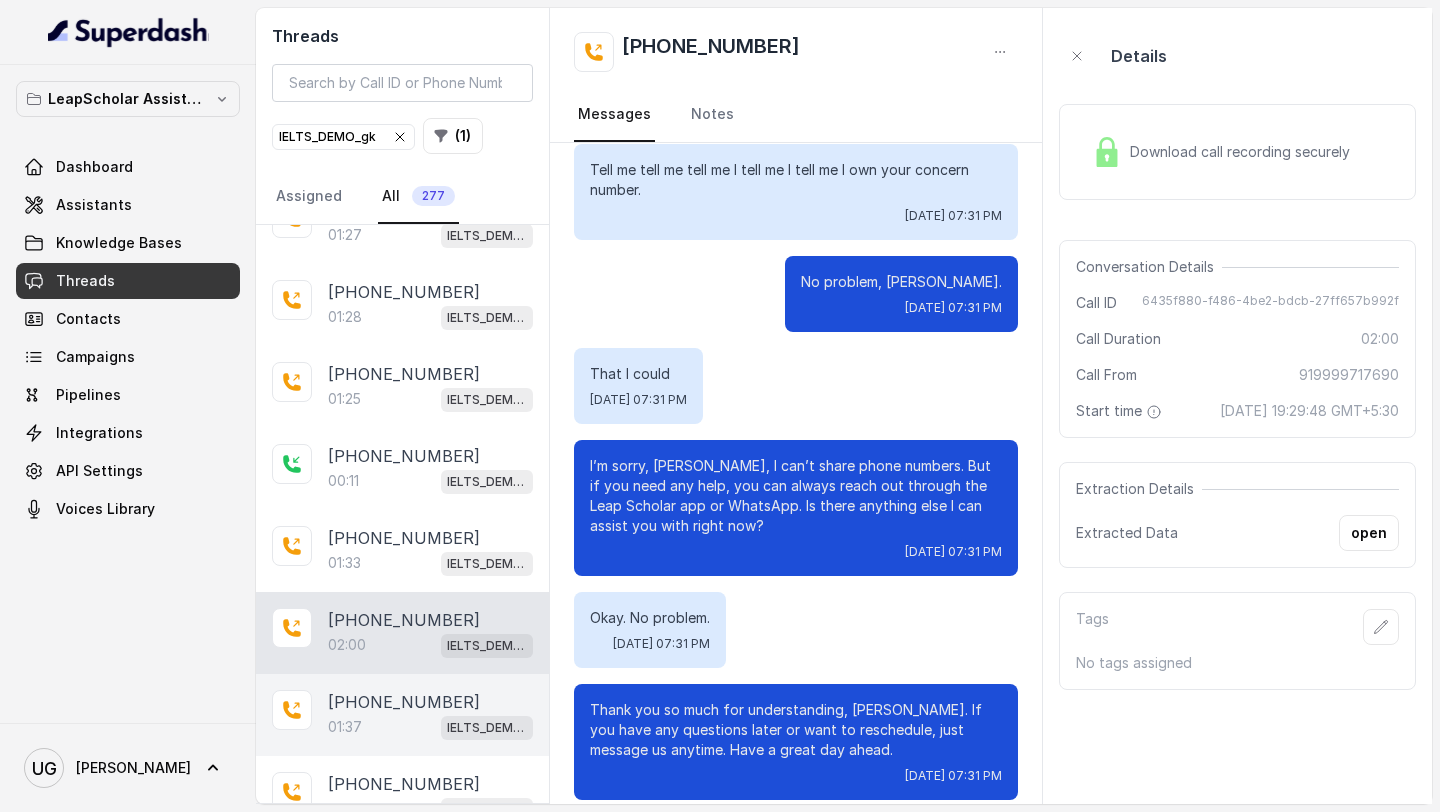 click on "[PHONE_NUMBER]" at bounding box center [404, 702] 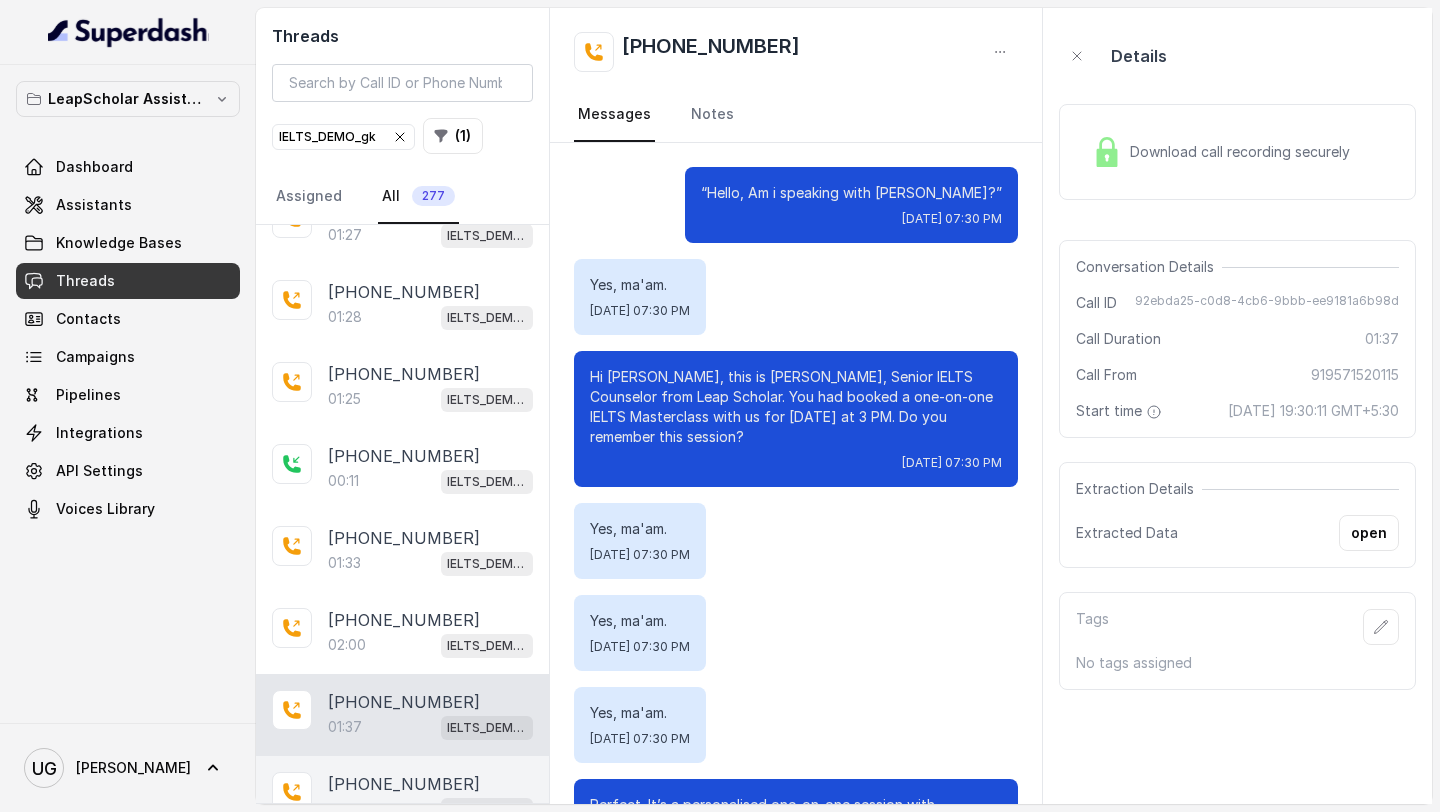 scroll, scrollTop: 1287, scrollLeft: 0, axis: vertical 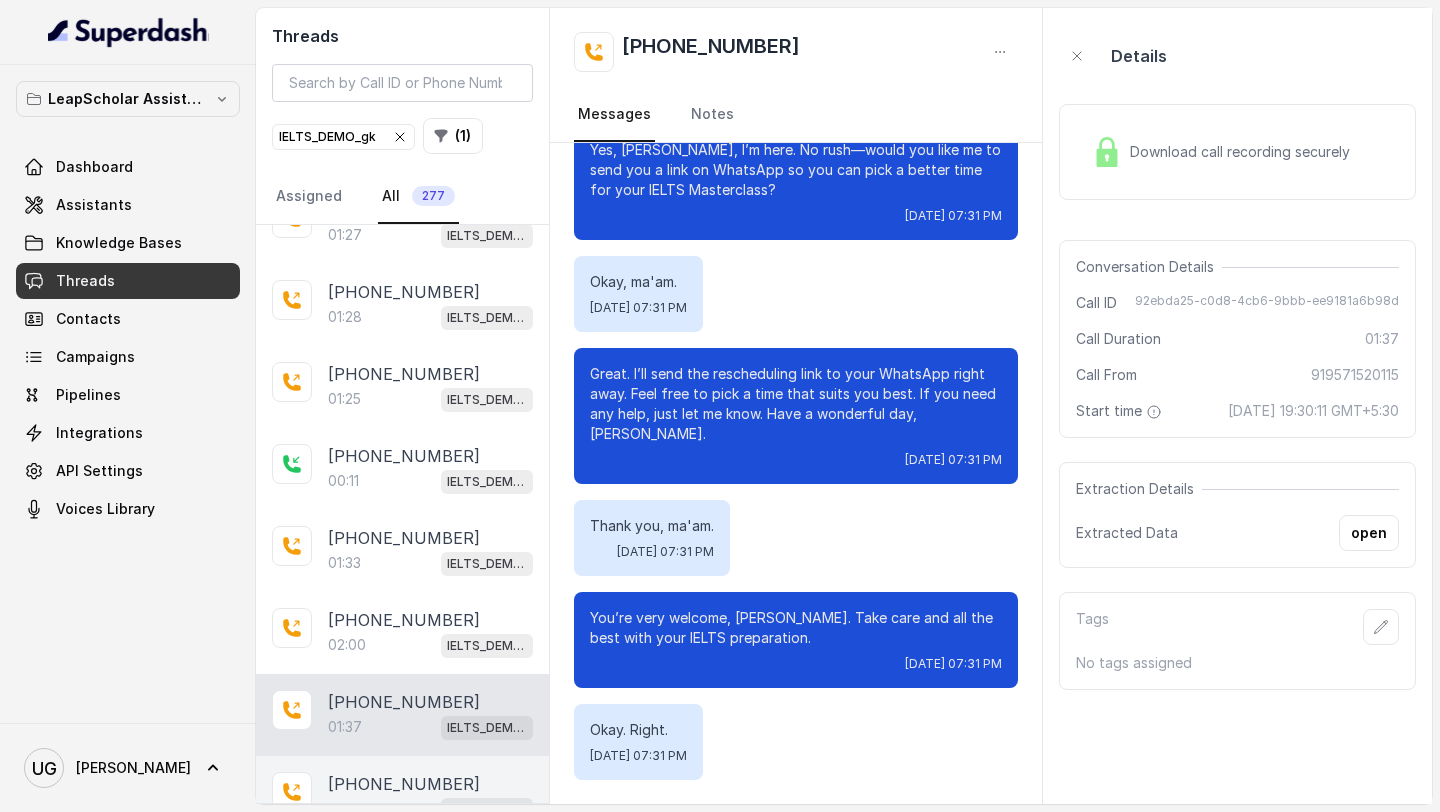 click on "[PHONE_NUMBER]" at bounding box center (404, 784) 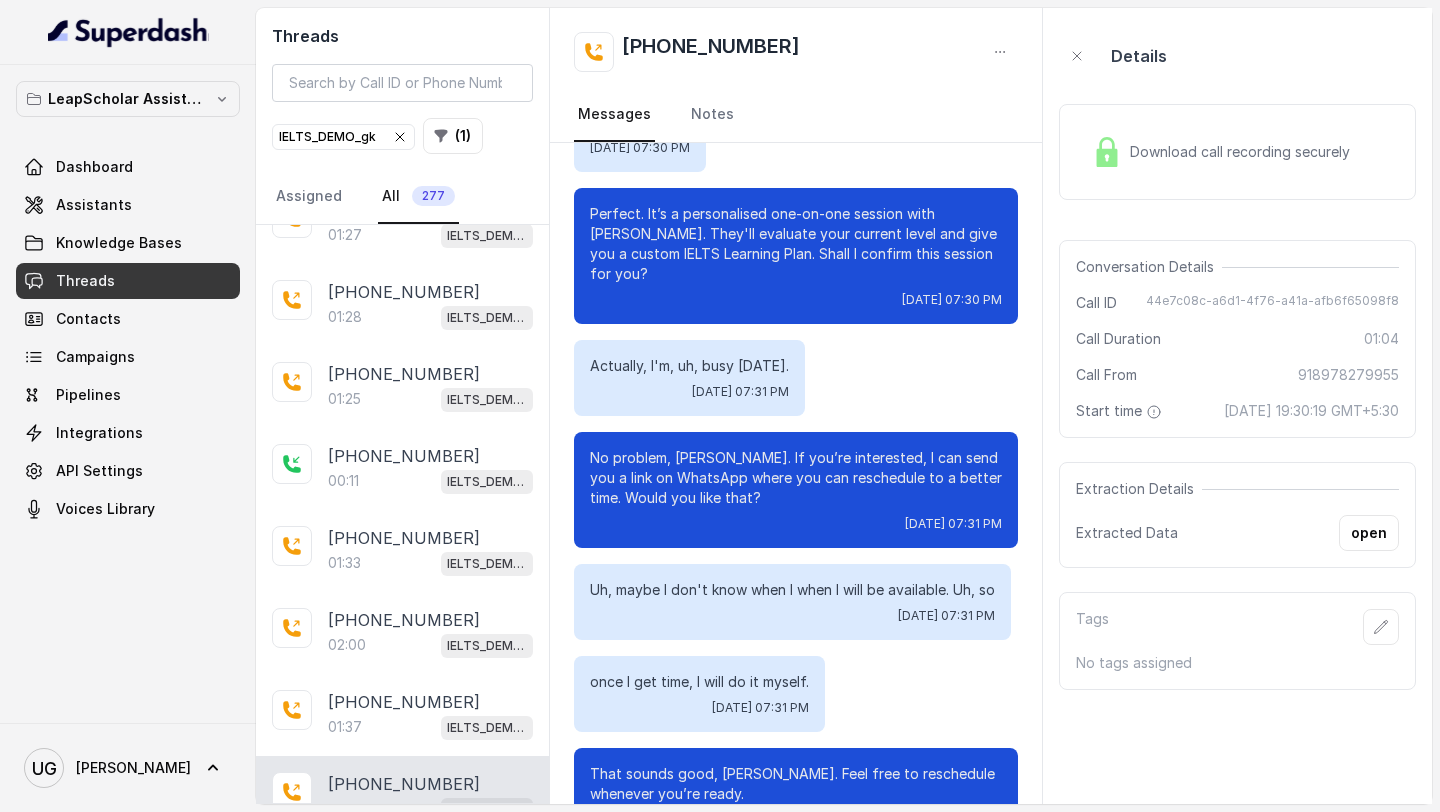 scroll, scrollTop: 672, scrollLeft: 0, axis: vertical 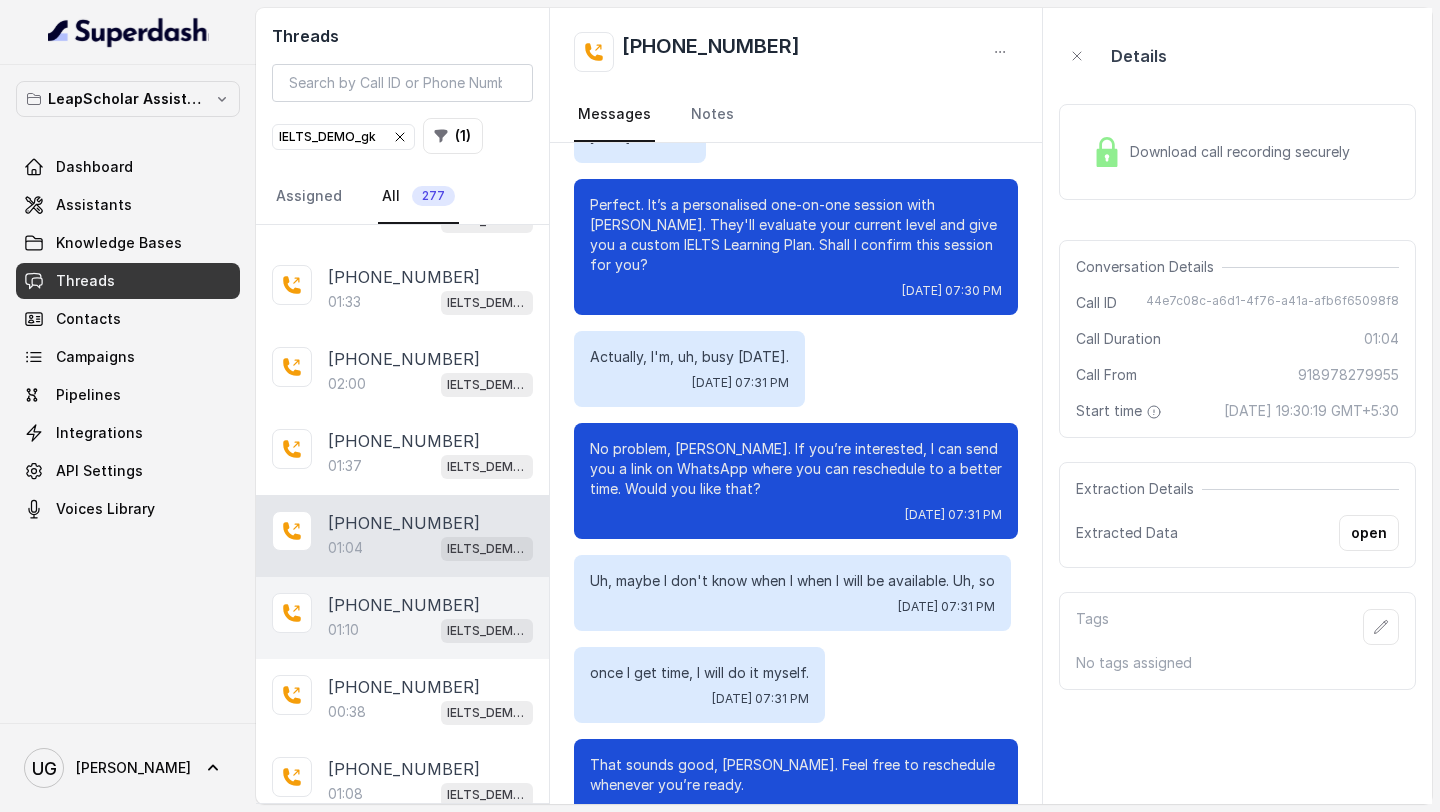 click on "[PHONE_NUMBER]:10 IELTS_DEMO_gk" at bounding box center (402, 618) 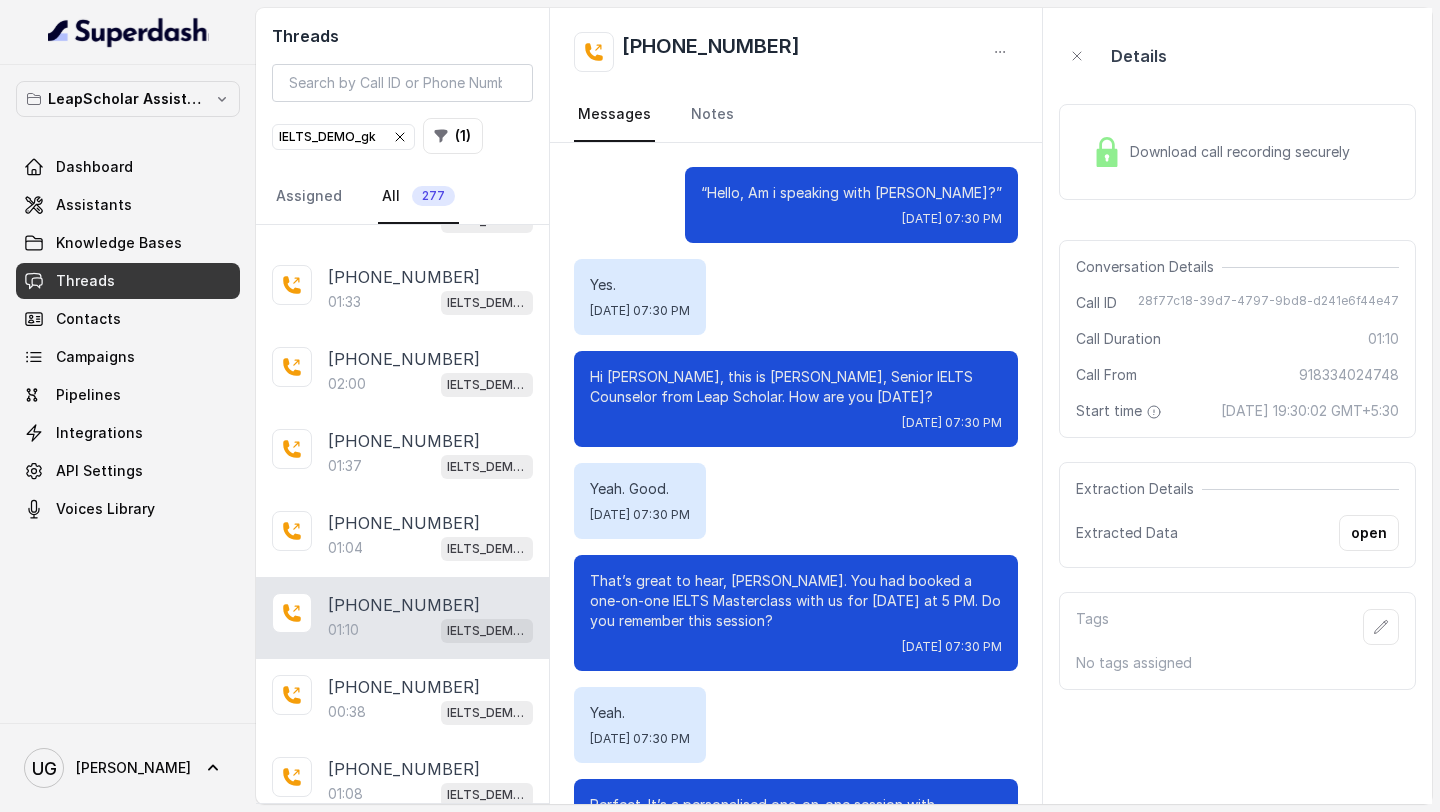 scroll, scrollTop: 1083, scrollLeft: 0, axis: vertical 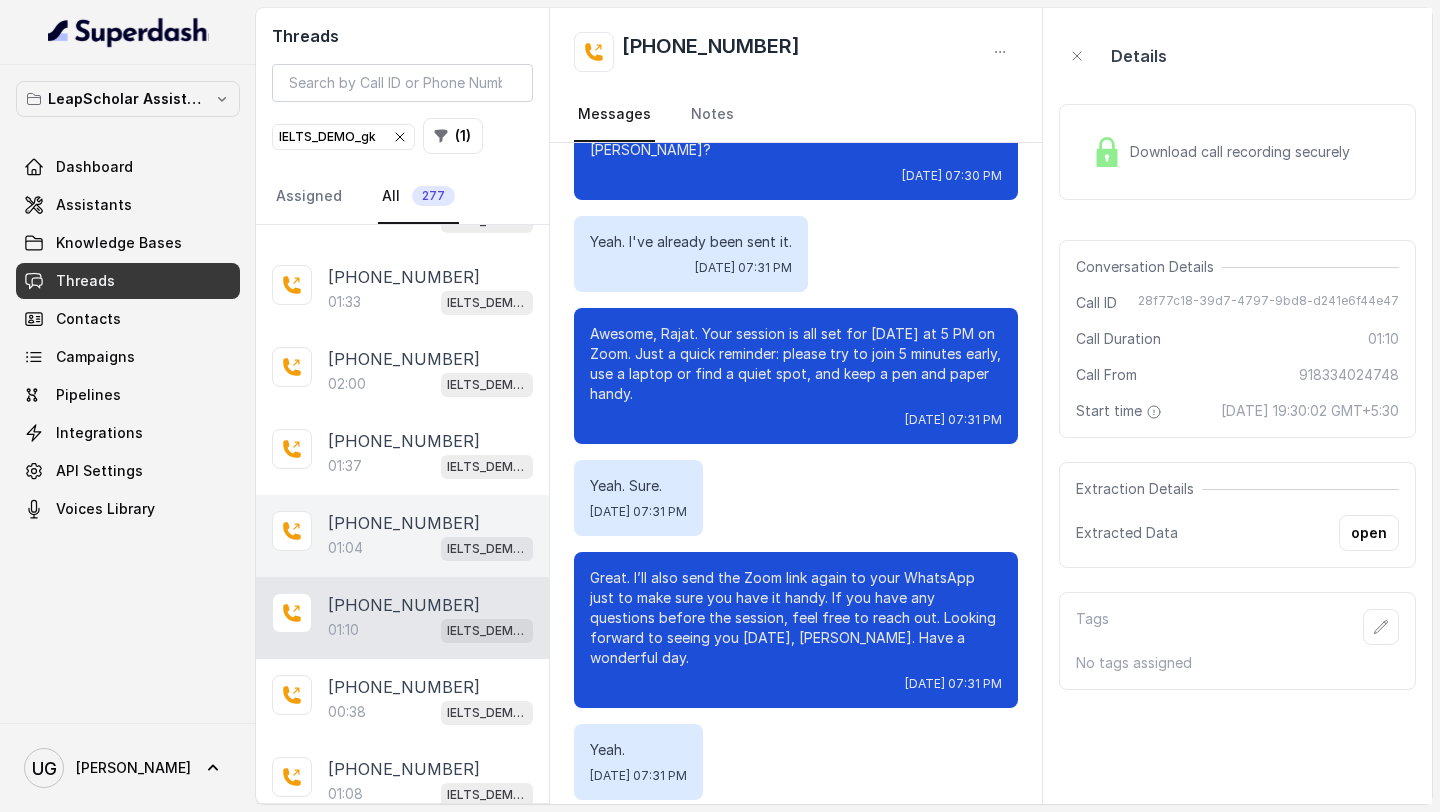 click on "01:04 IELTS_DEMO_gk" at bounding box center (430, 548) 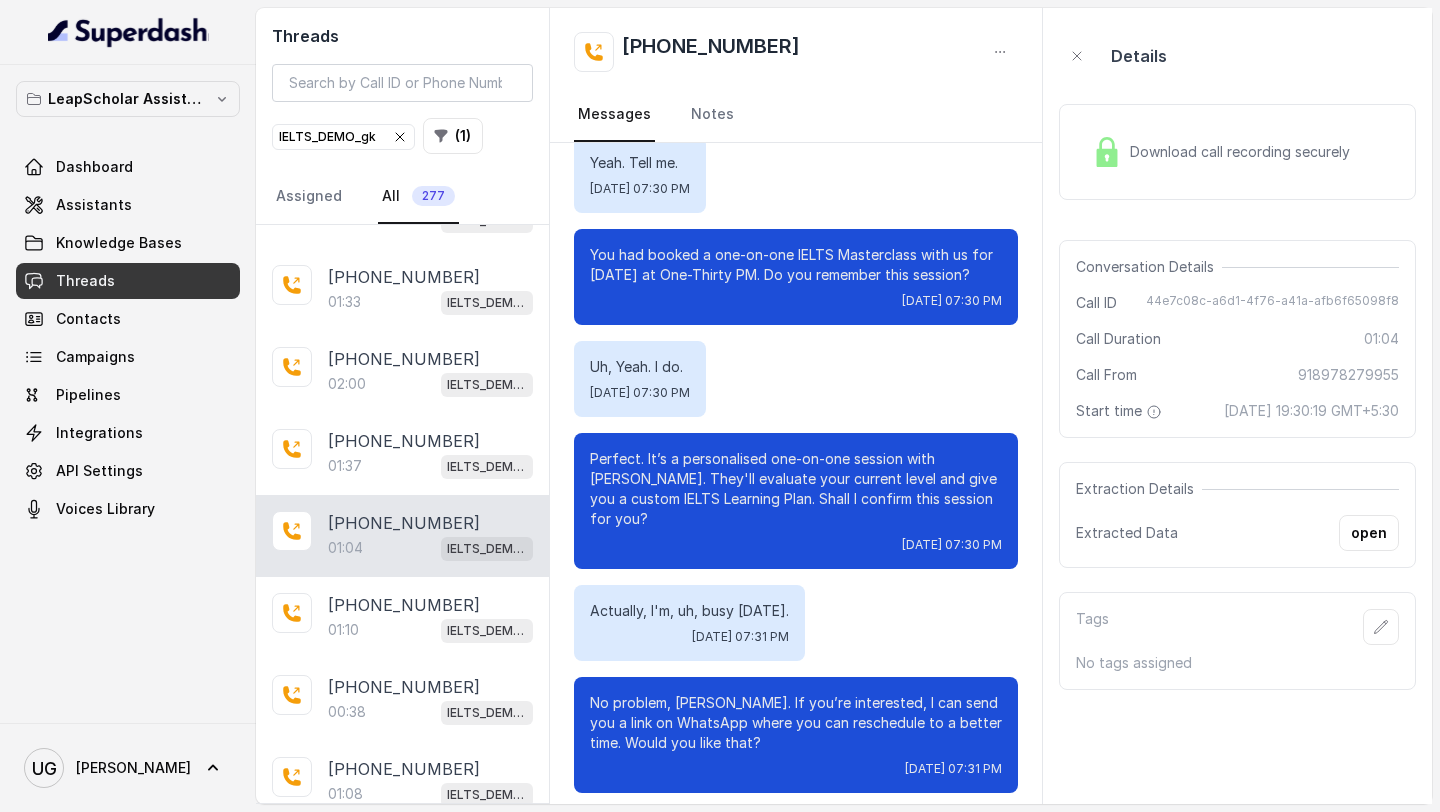 scroll, scrollTop: 408, scrollLeft: 0, axis: vertical 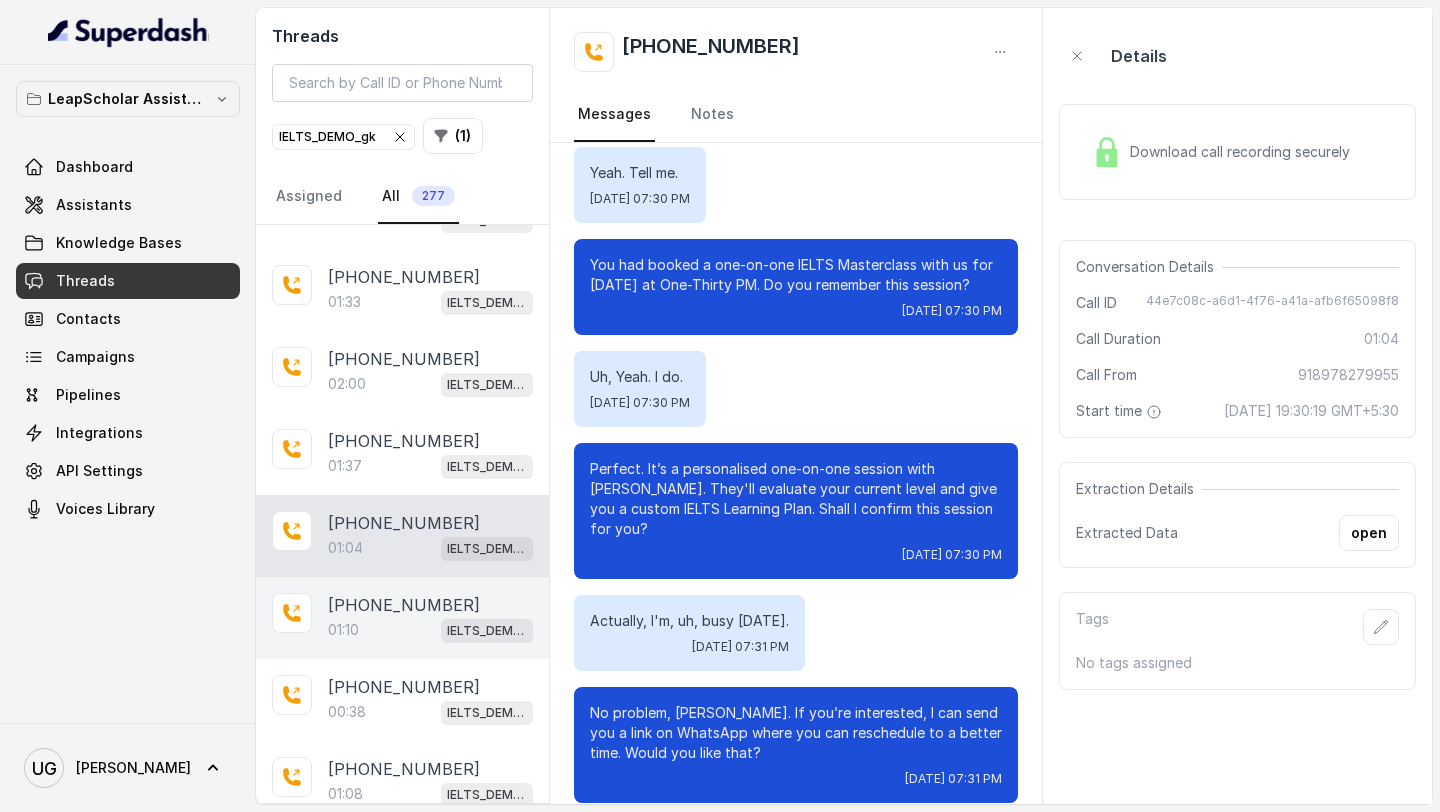 click on "[PHONE_NUMBER]:10 IELTS_DEMO_gk" at bounding box center (402, 618) 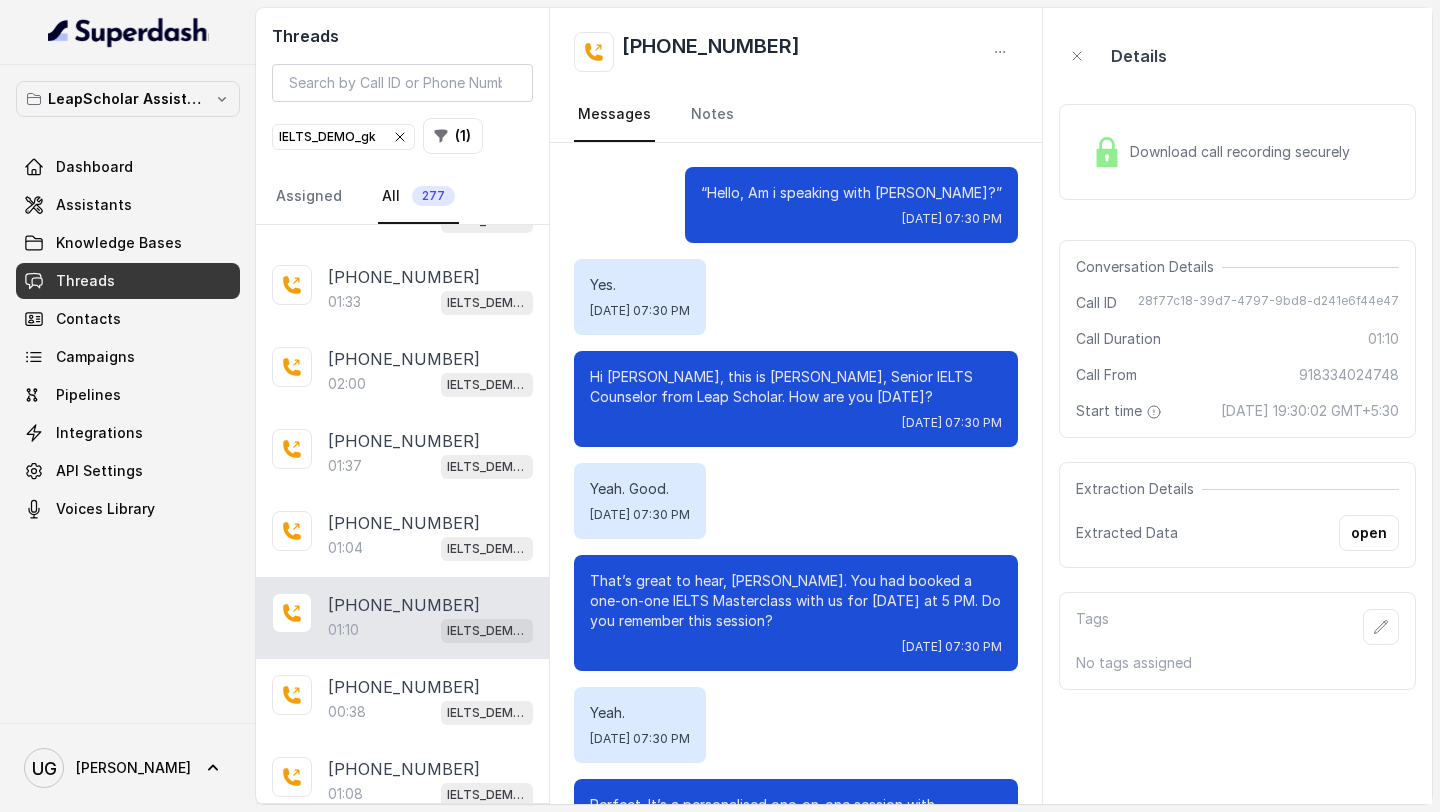 scroll, scrollTop: 1083, scrollLeft: 0, axis: vertical 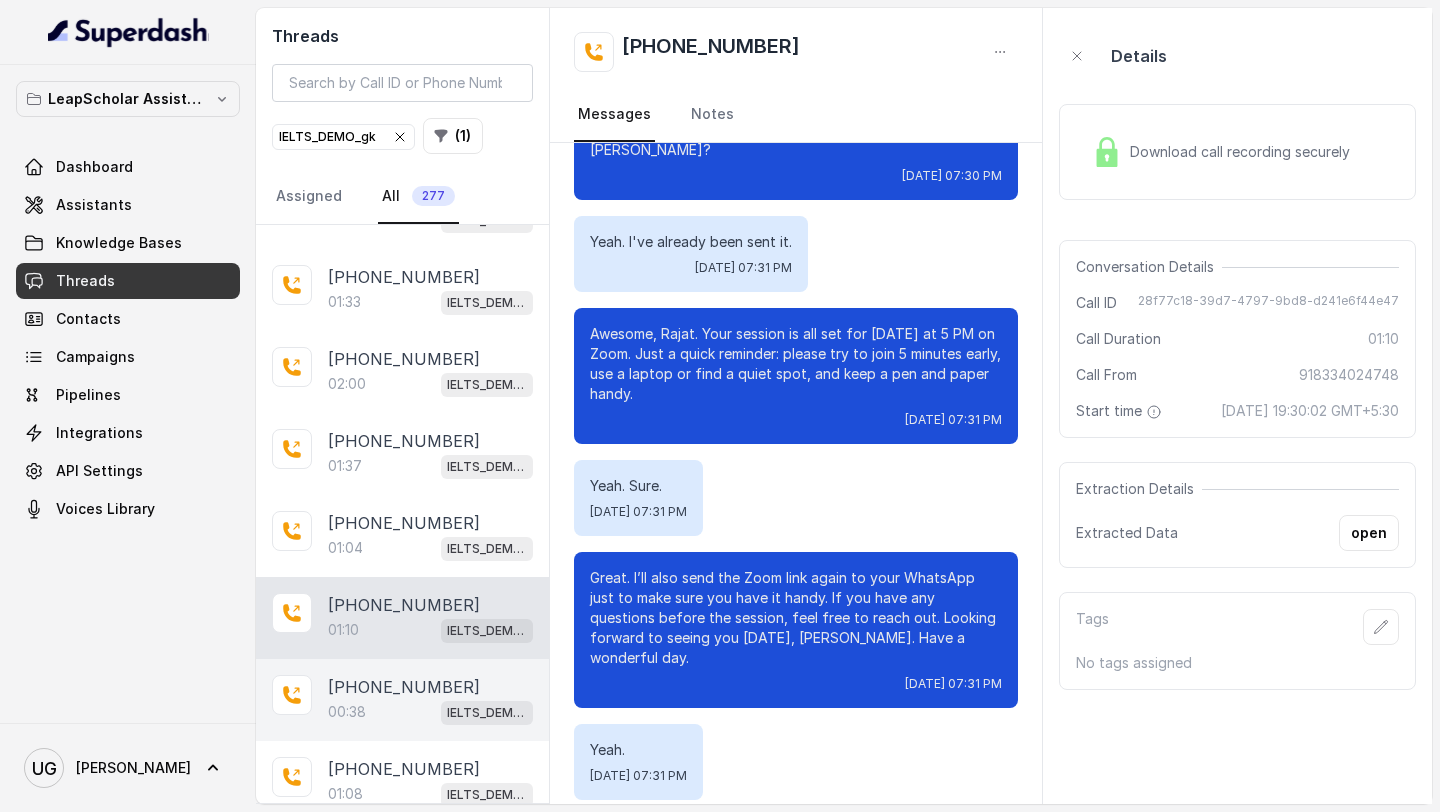 click on "00:38 IELTS_DEMO_gk" at bounding box center [430, 712] 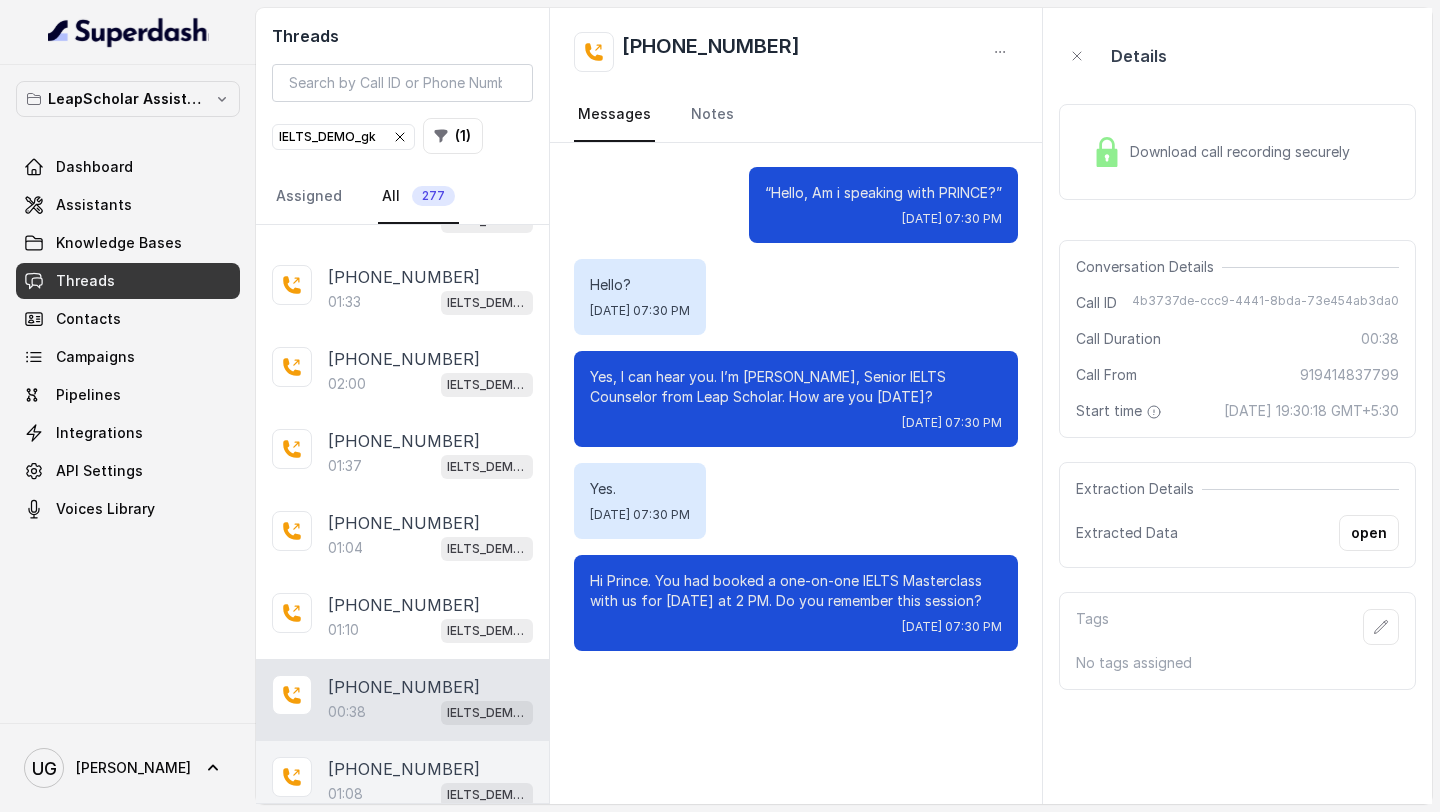 click on "01:08 IELTS_DEMO_gk" at bounding box center [430, 794] 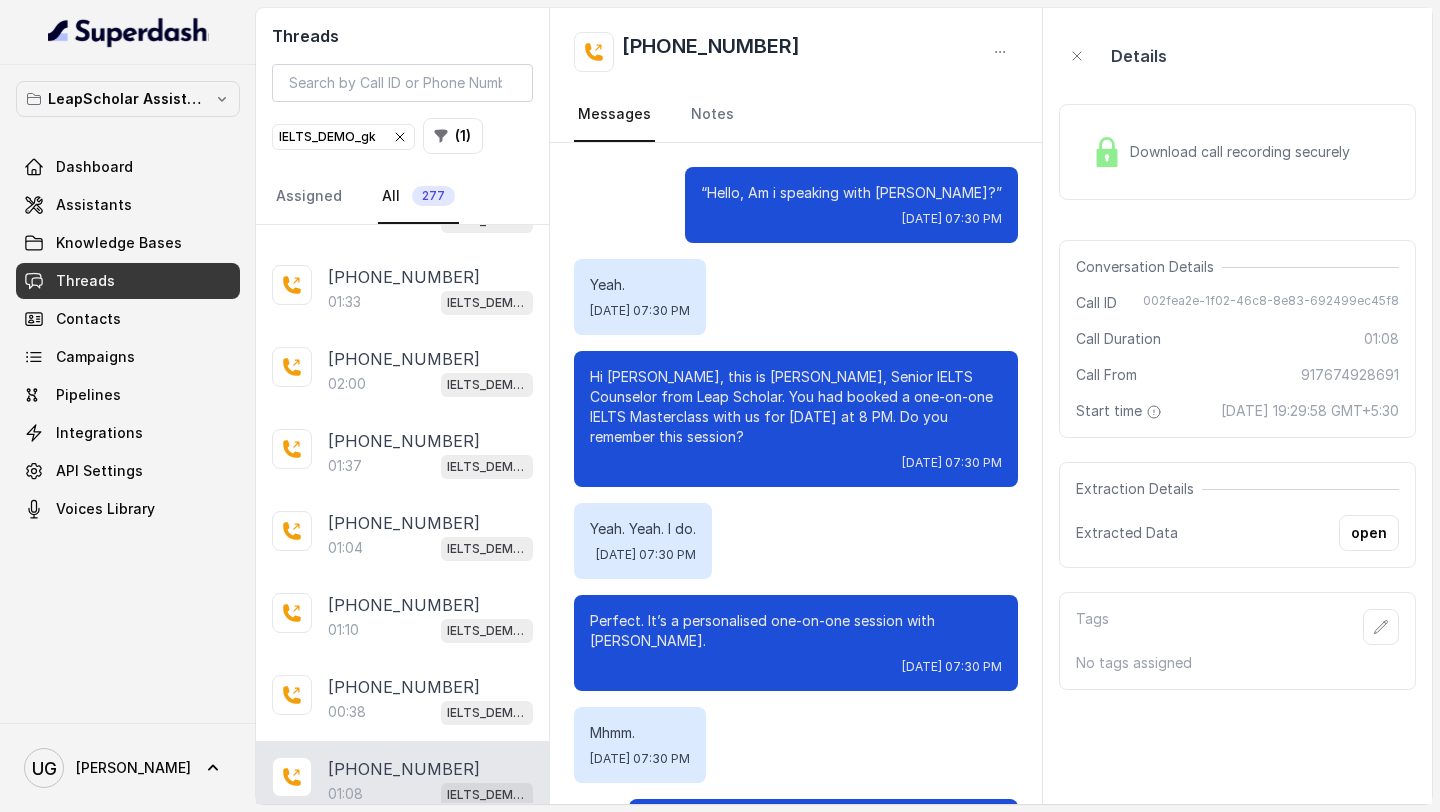 scroll, scrollTop: 683, scrollLeft: 0, axis: vertical 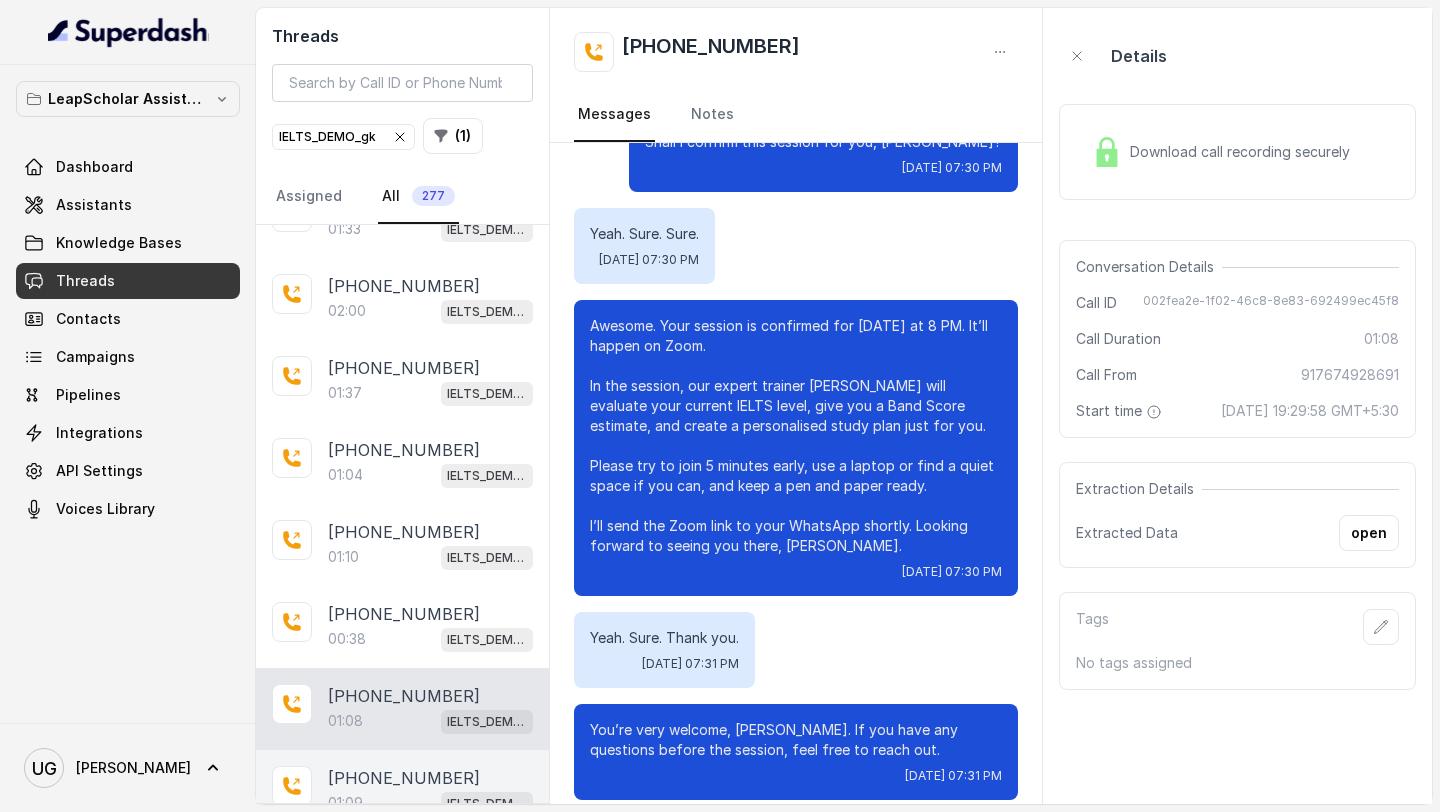 click on "[PHONE_NUMBER]" at bounding box center (404, 778) 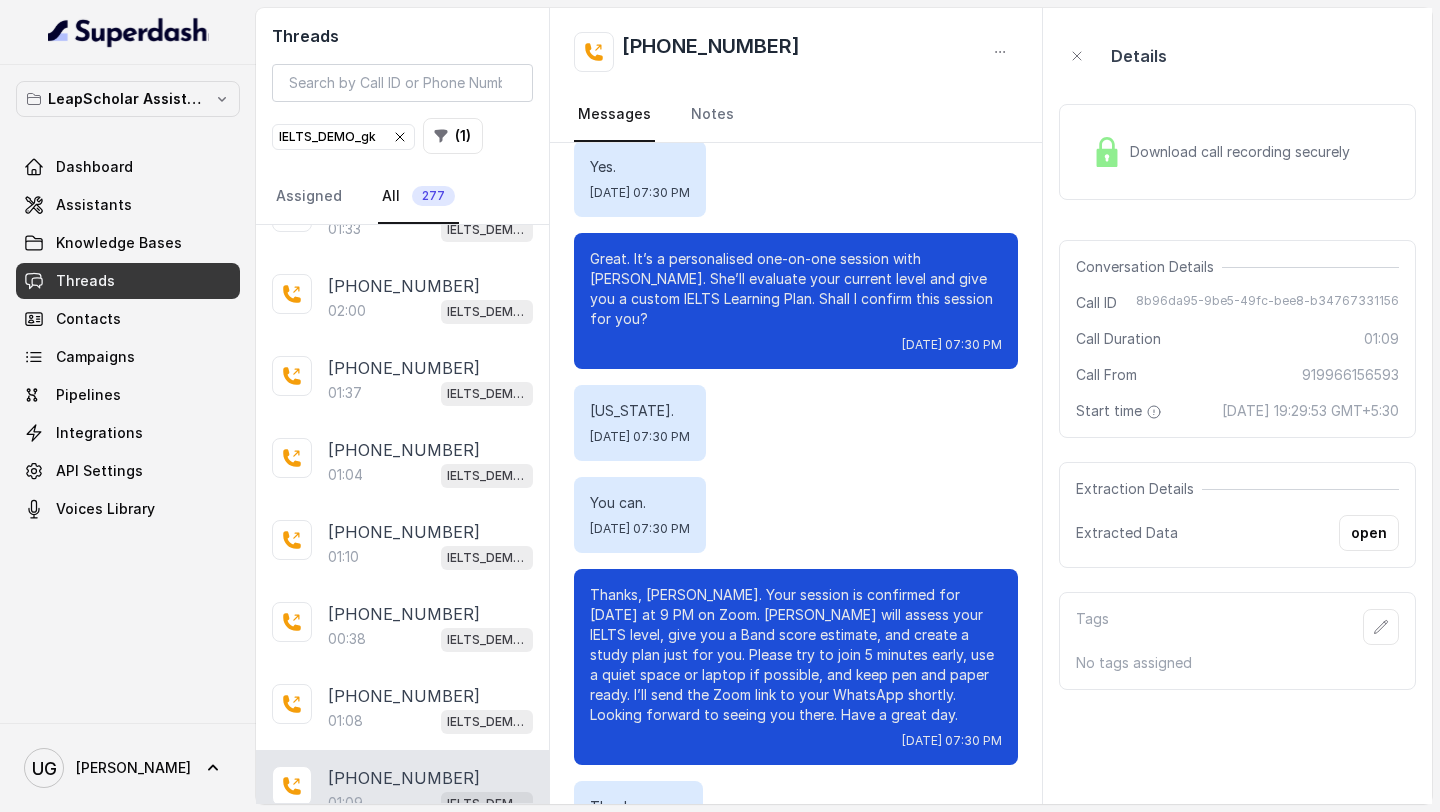 scroll, scrollTop: 695, scrollLeft: 0, axis: vertical 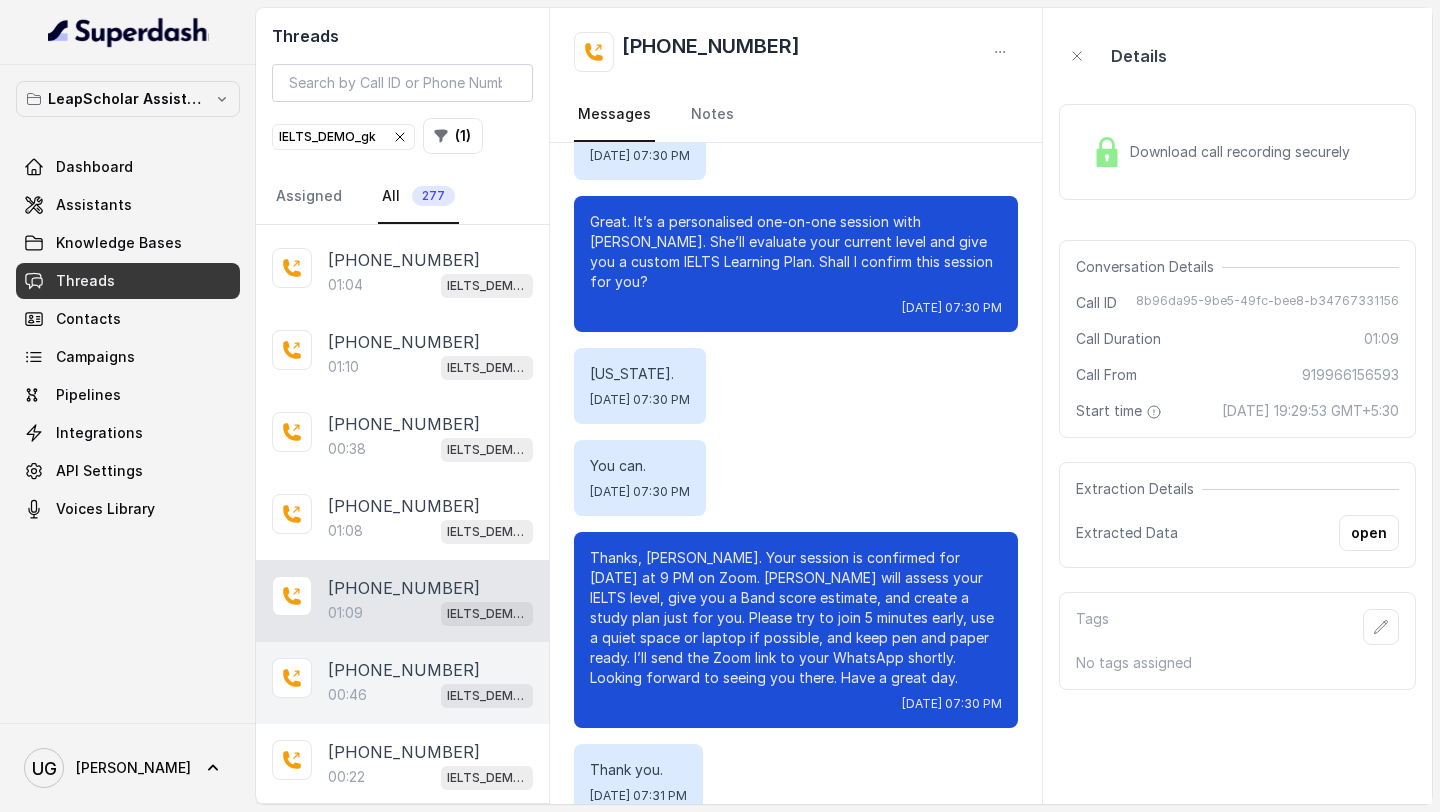 click on "[PHONE_NUMBER]" at bounding box center (404, 670) 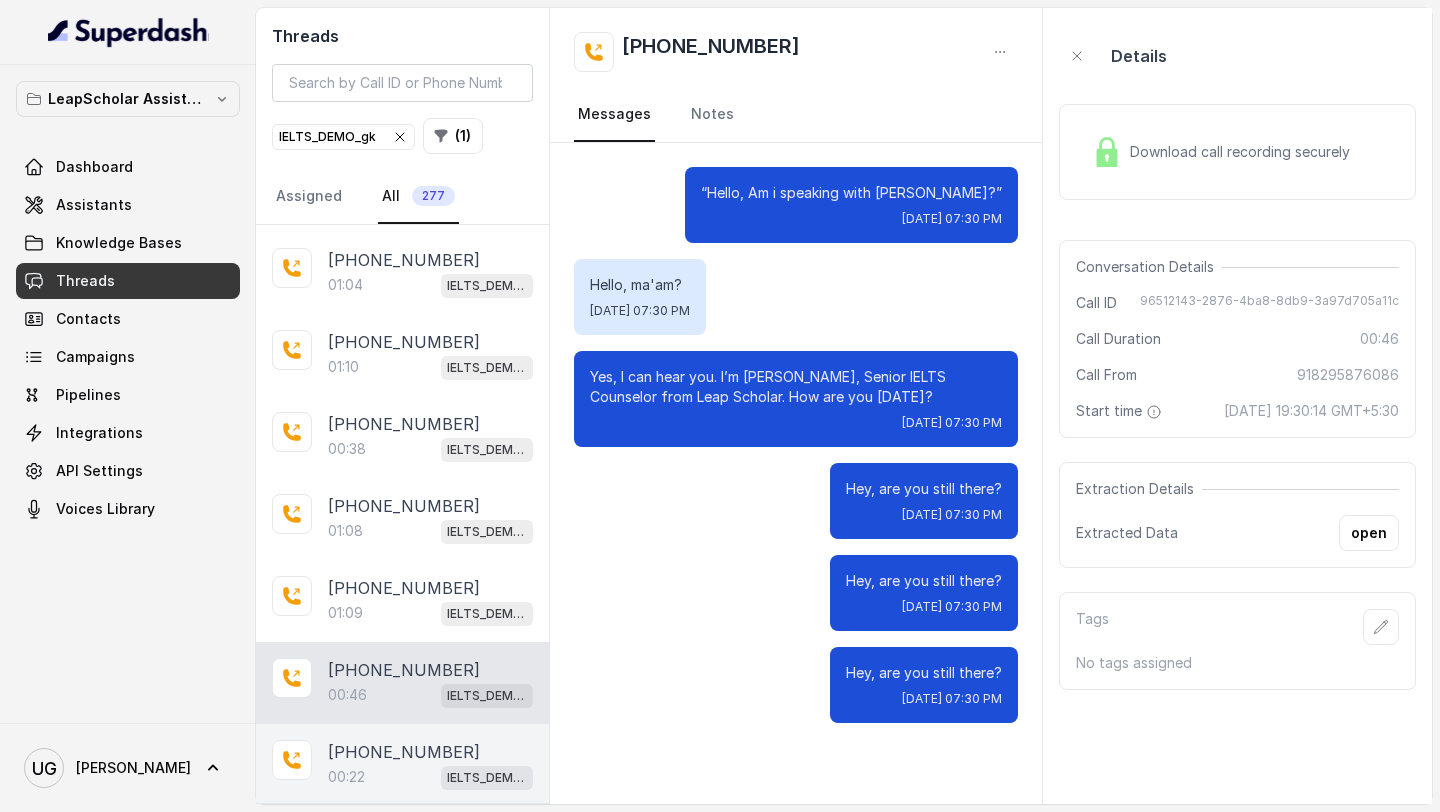 click on "00:22 IELTS_DEMO_gk" at bounding box center (430, 777) 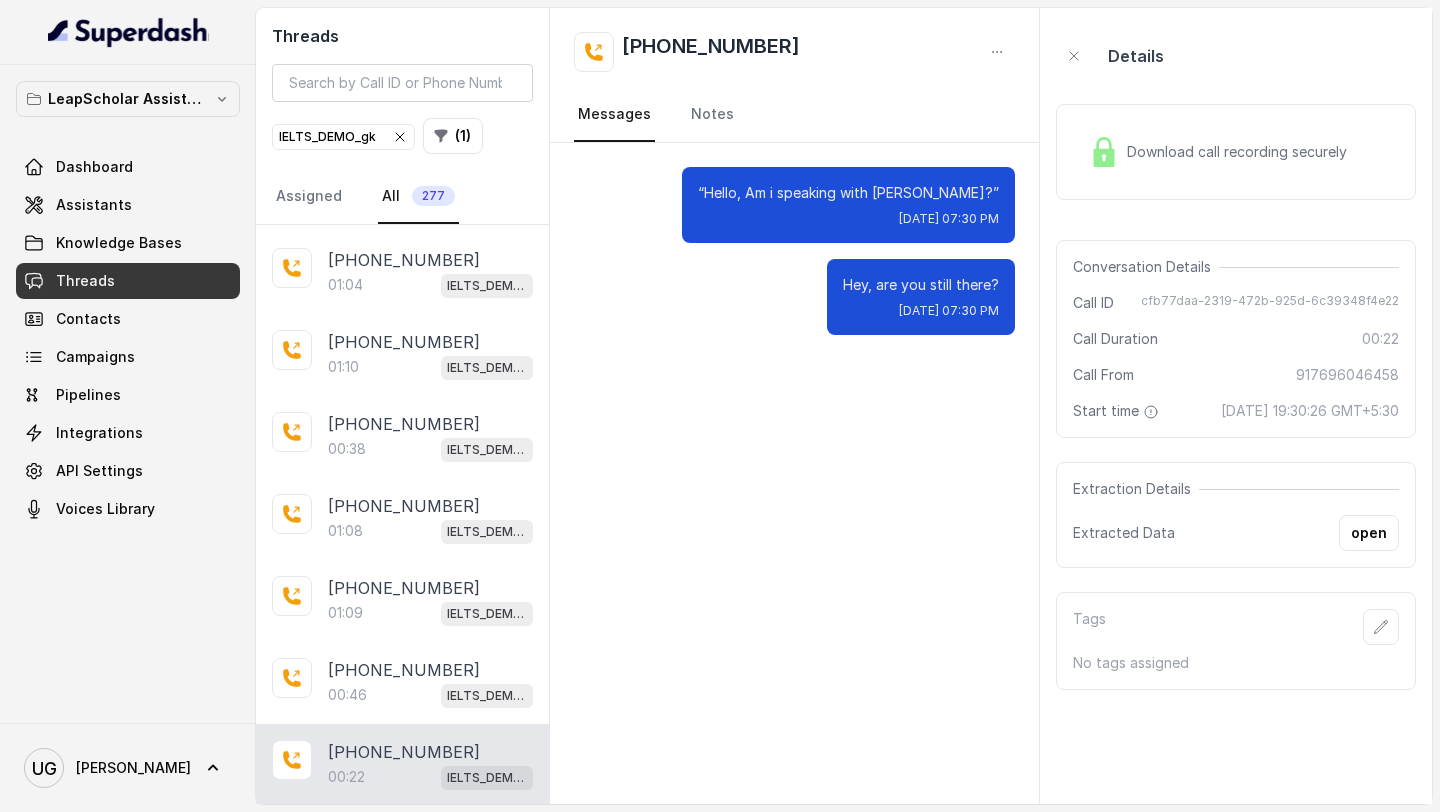 scroll, scrollTop: 1231, scrollLeft: 0, axis: vertical 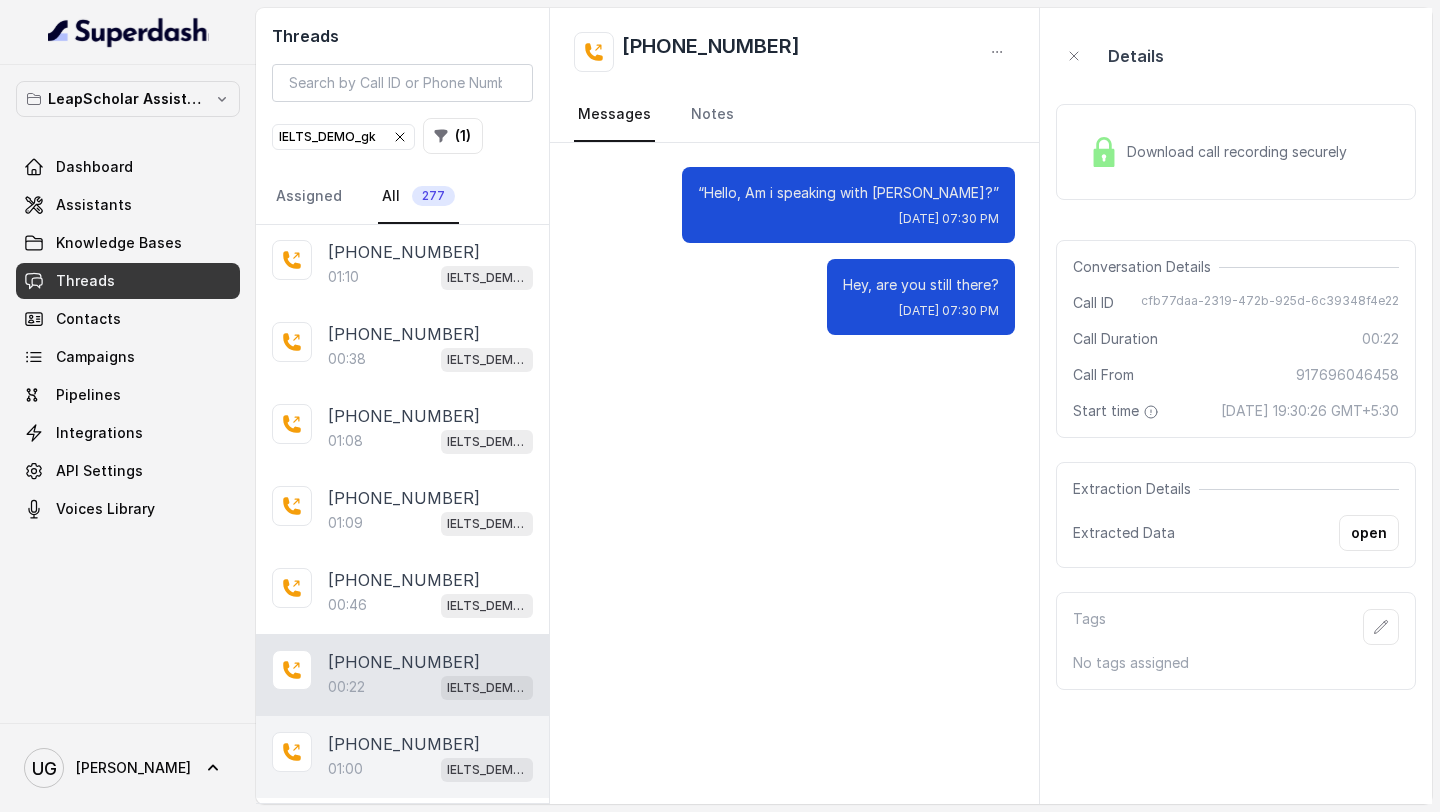 click on "[PHONE_NUMBER]" at bounding box center (404, 744) 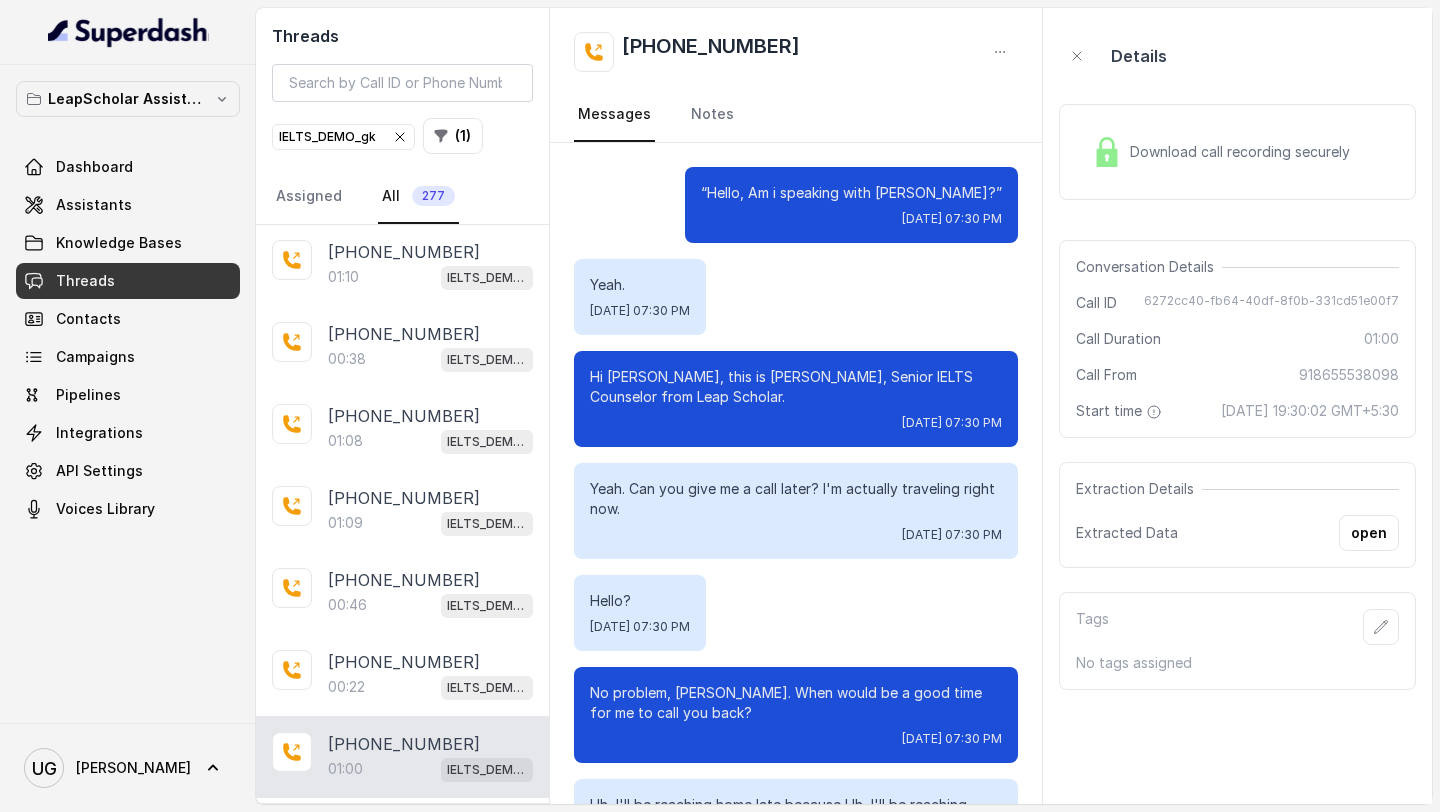 scroll, scrollTop: 1167, scrollLeft: 0, axis: vertical 